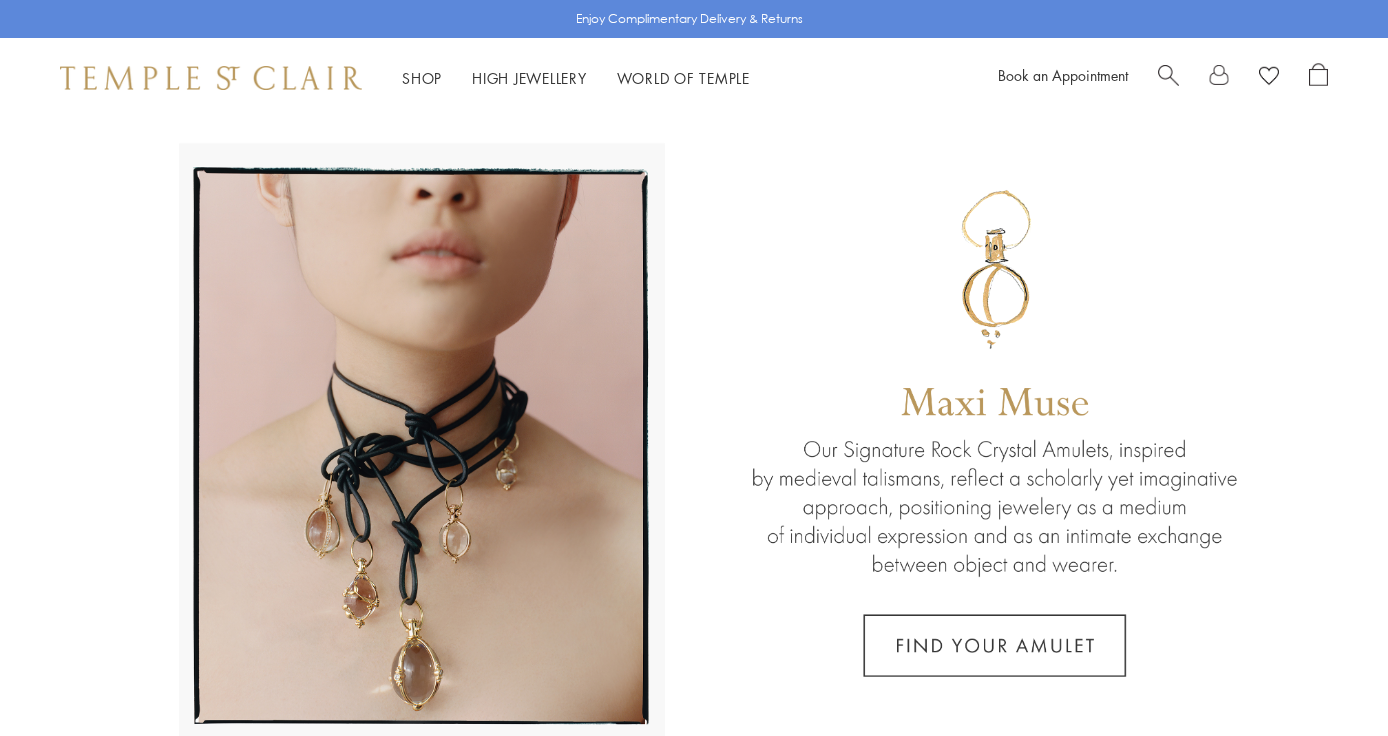 scroll, scrollTop: 0, scrollLeft: 0, axis: both 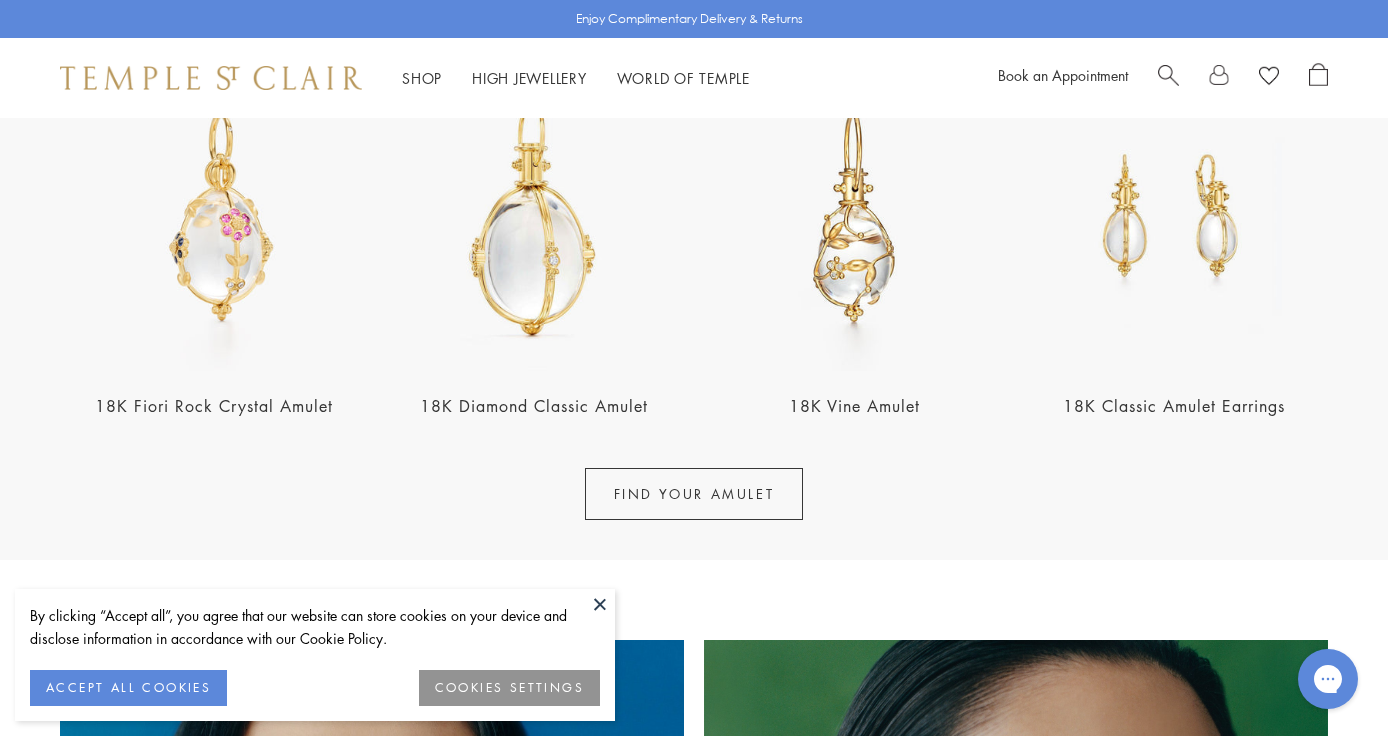 click at bounding box center (600, 604) 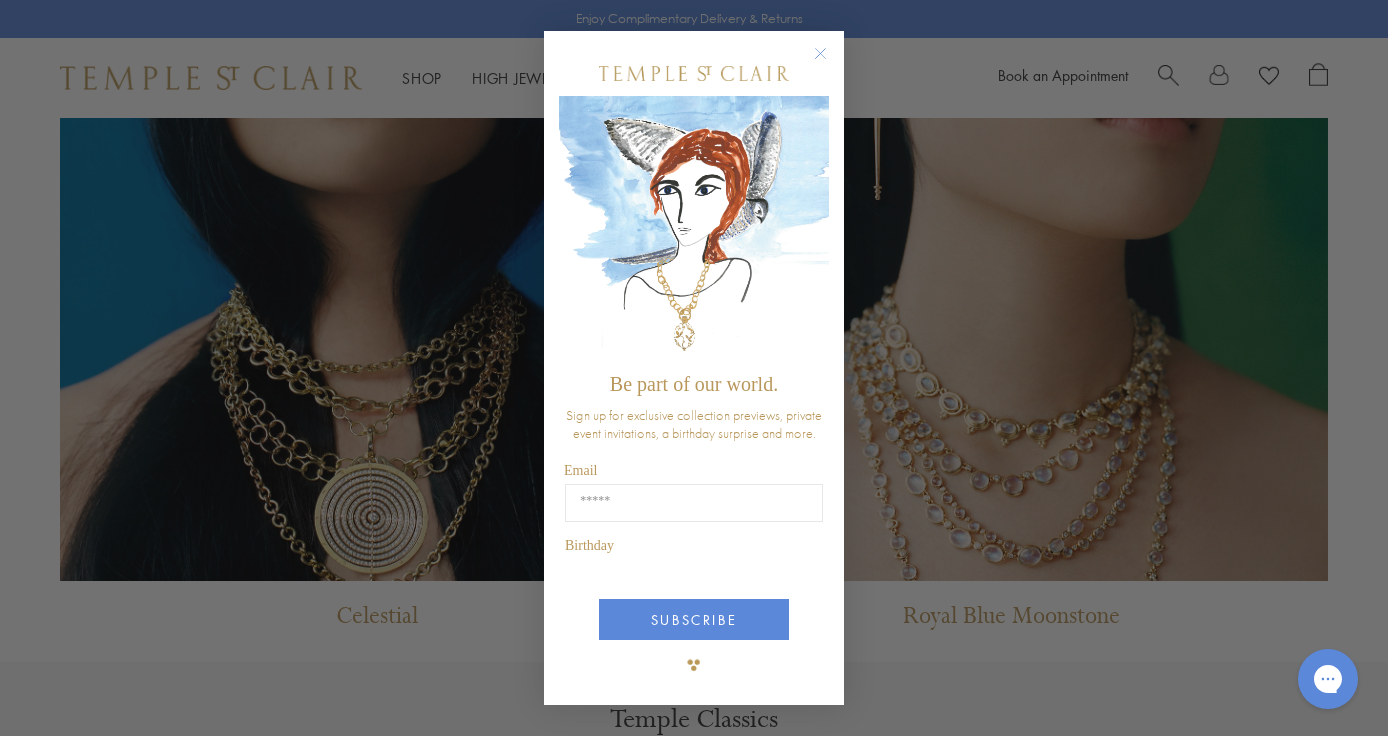scroll, scrollTop: 1683, scrollLeft: 0, axis: vertical 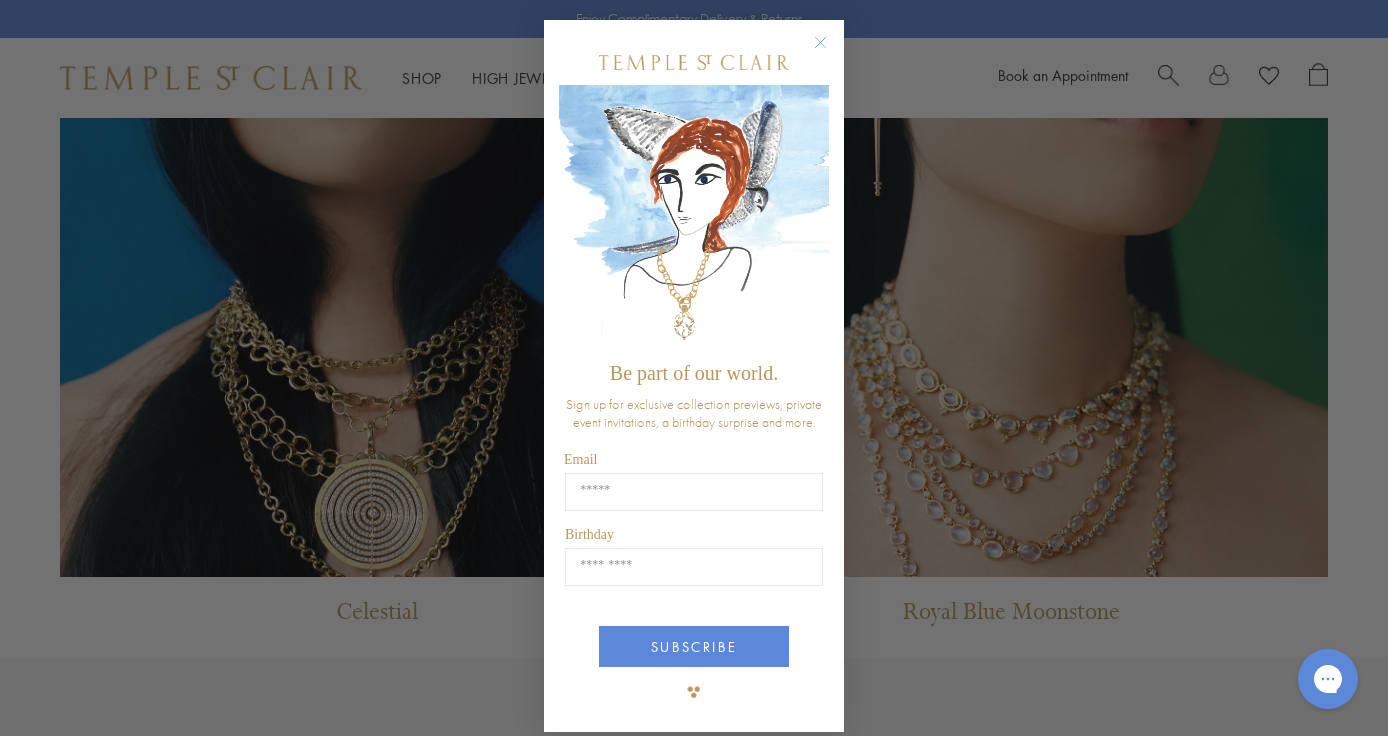 click 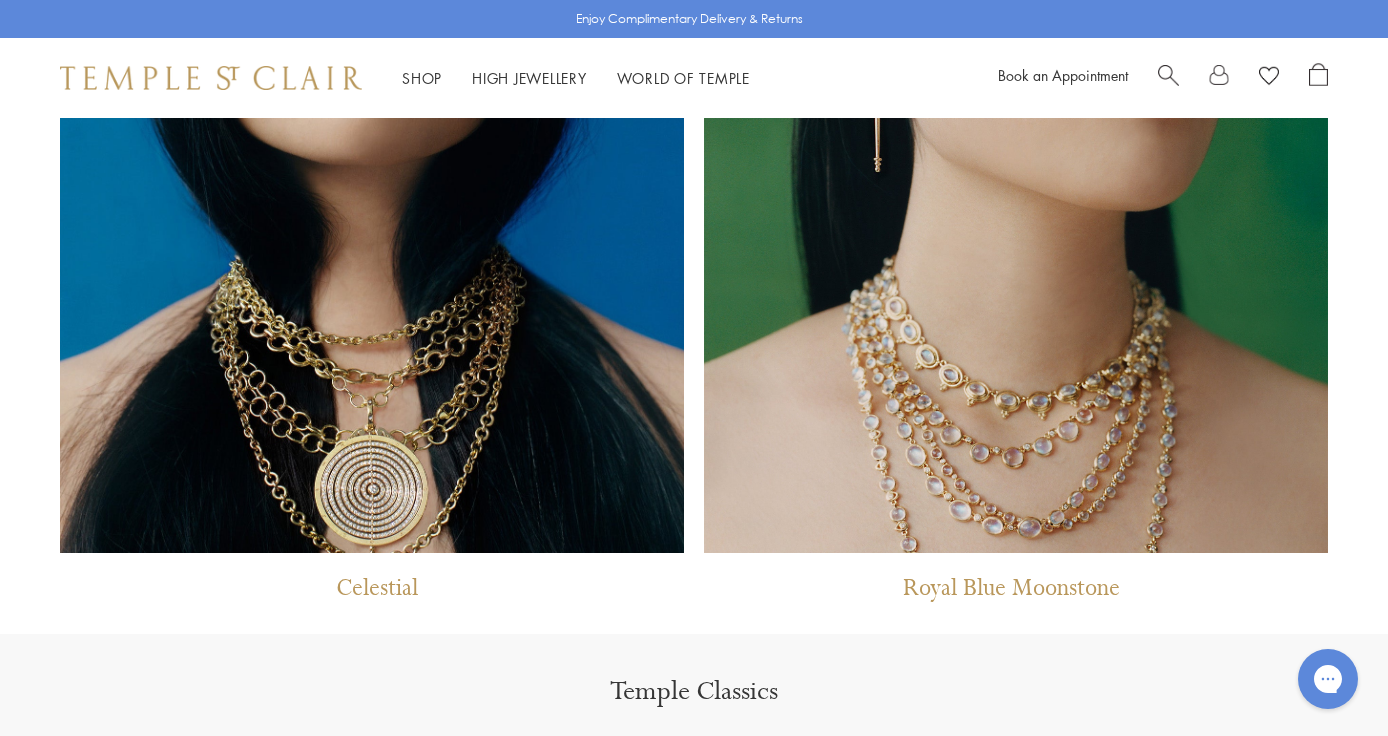 scroll, scrollTop: 1657, scrollLeft: 0, axis: vertical 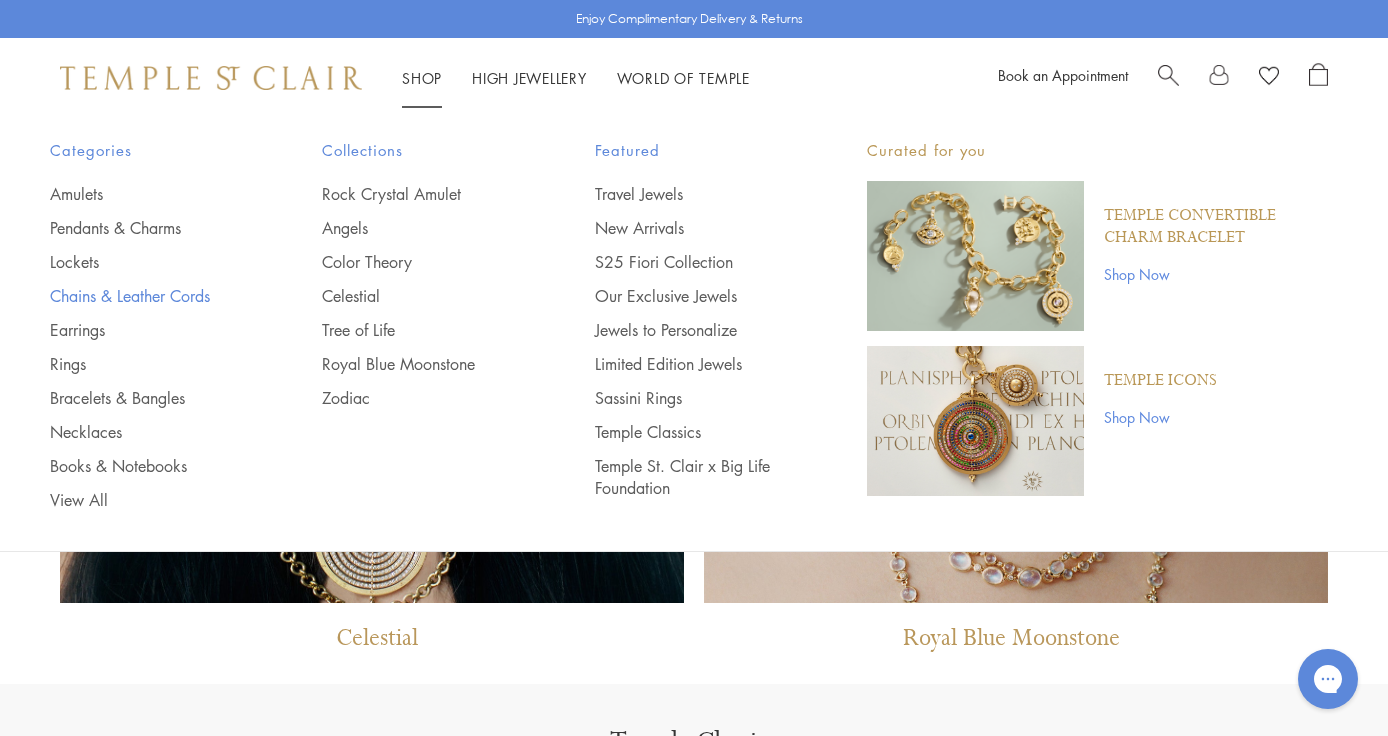 click on "Chains & Leather Cords" at bounding box center [146, 296] 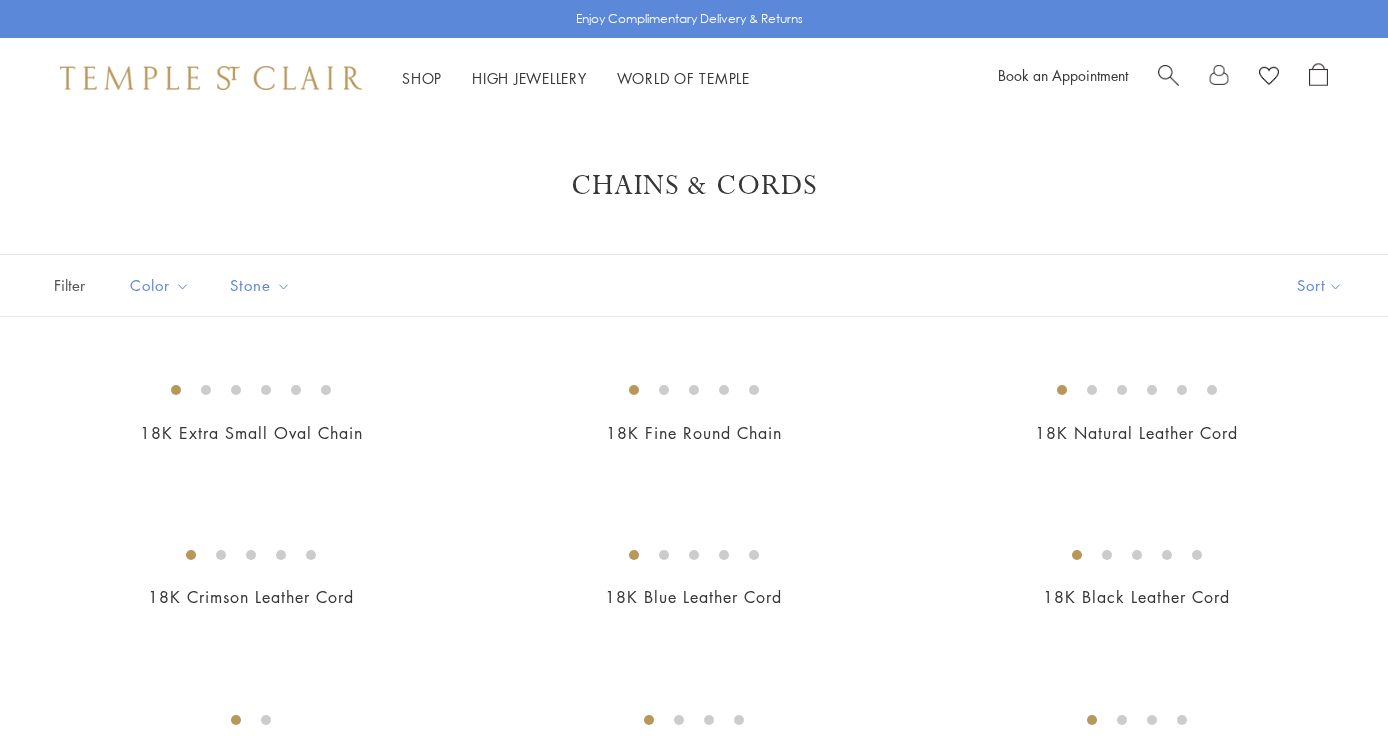scroll, scrollTop: 0, scrollLeft: 0, axis: both 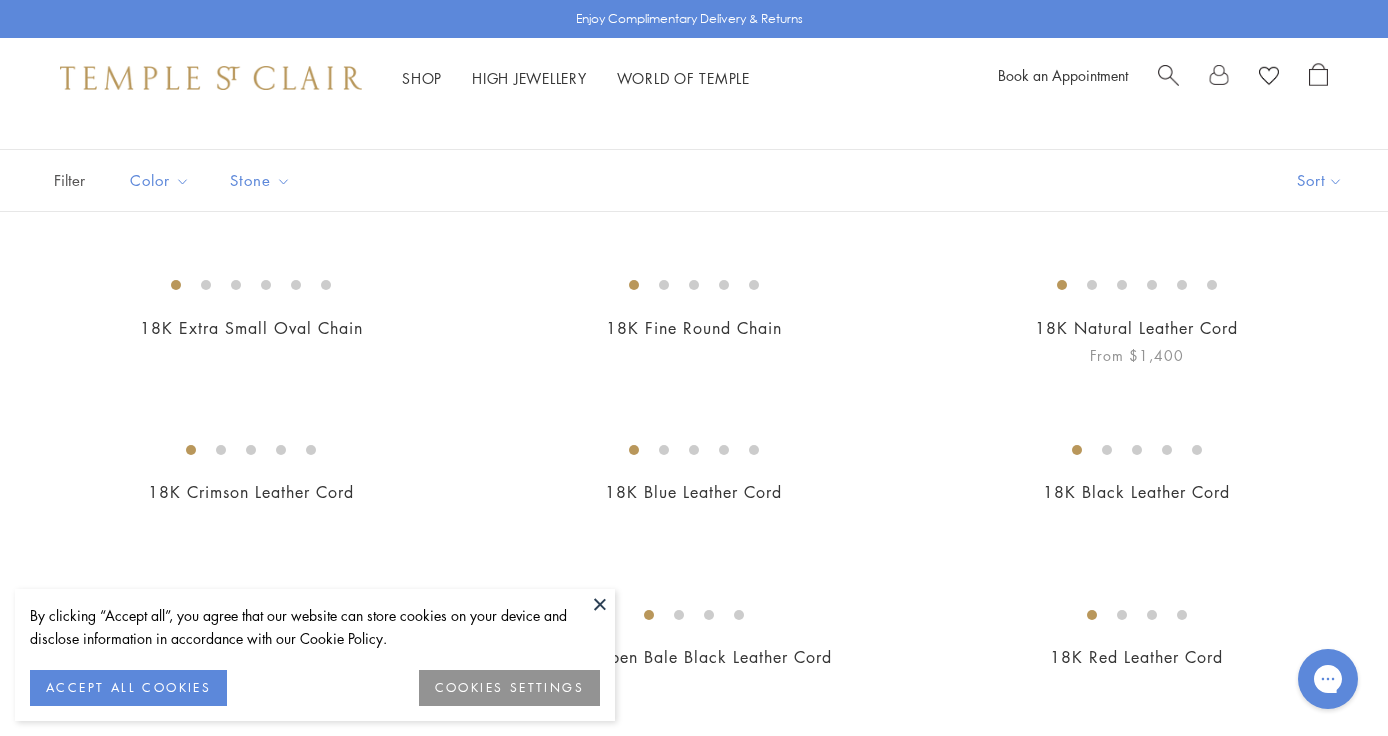 click at bounding box center [0, 0] 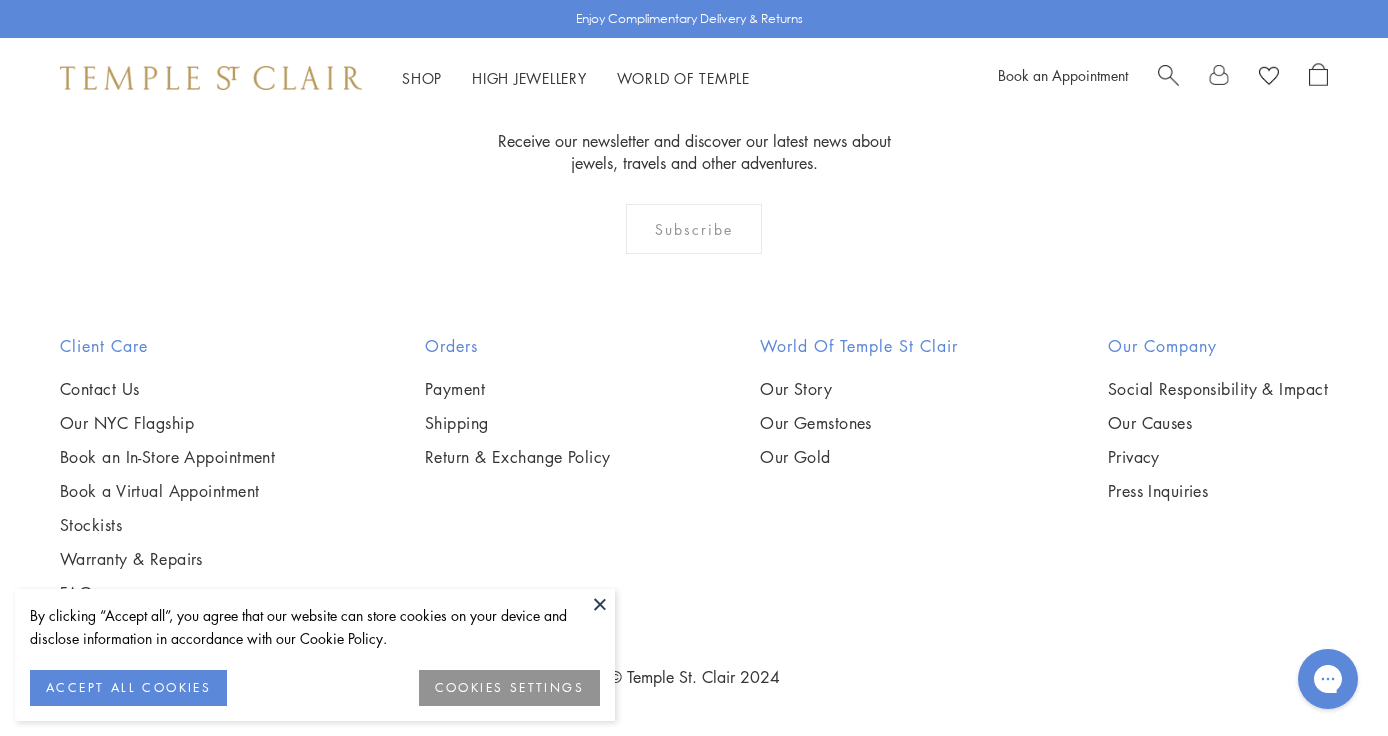 scroll, scrollTop: 1913, scrollLeft: 0, axis: vertical 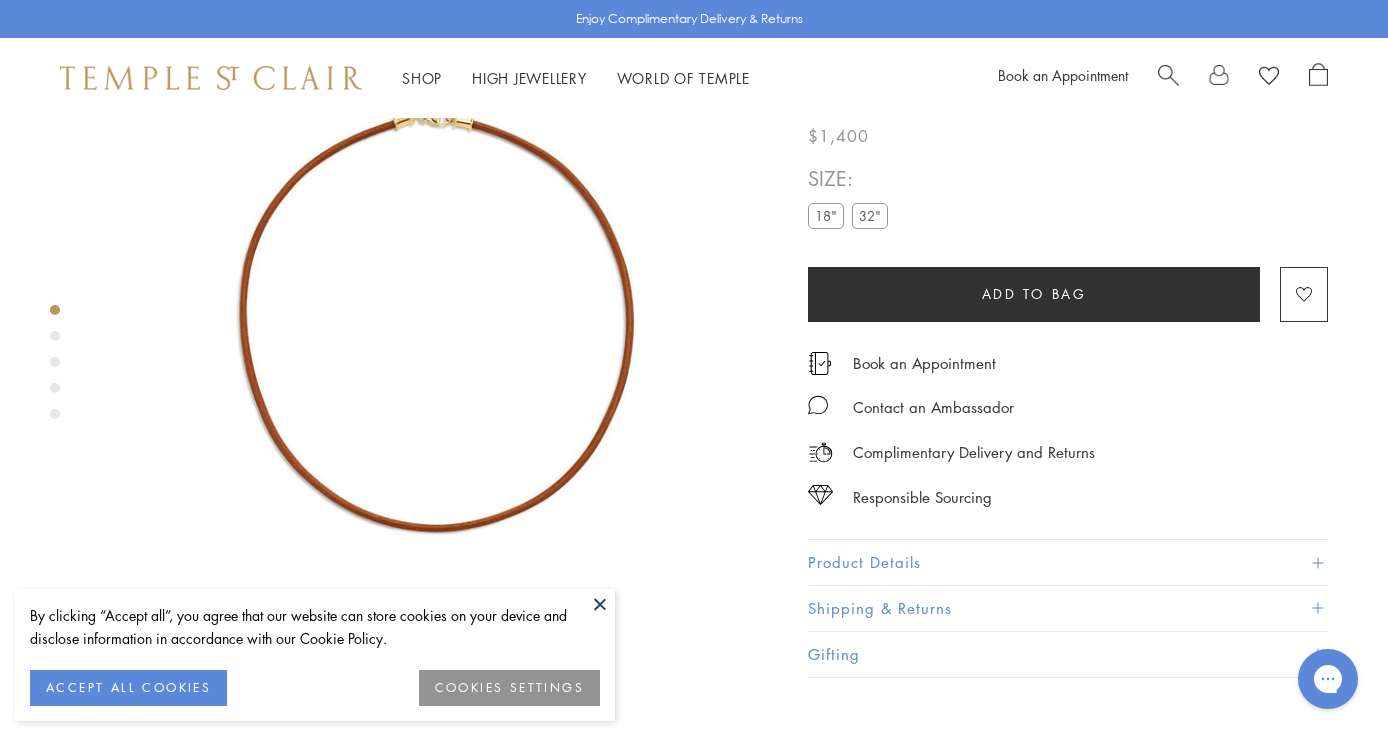 click at bounding box center (600, 604) 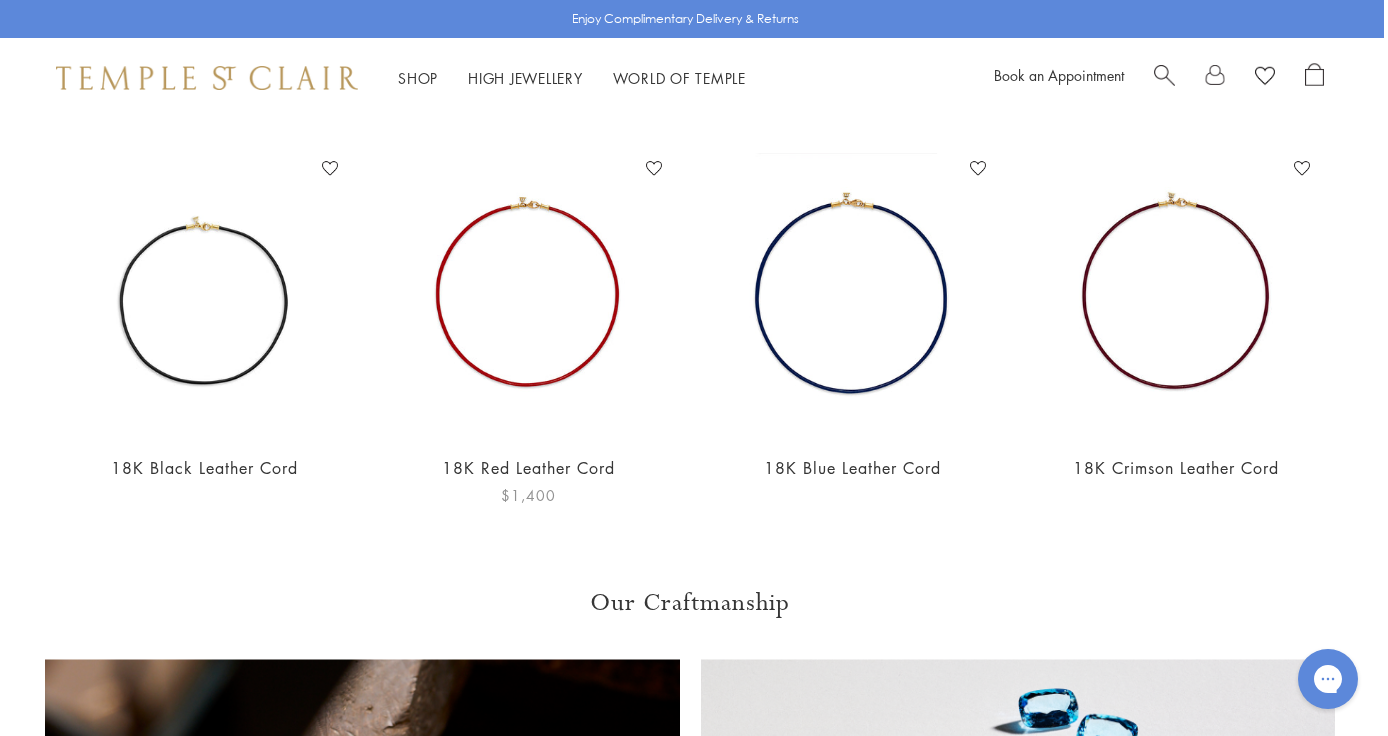 scroll, scrollTop: 781, scrollLeft: 4, axis: both 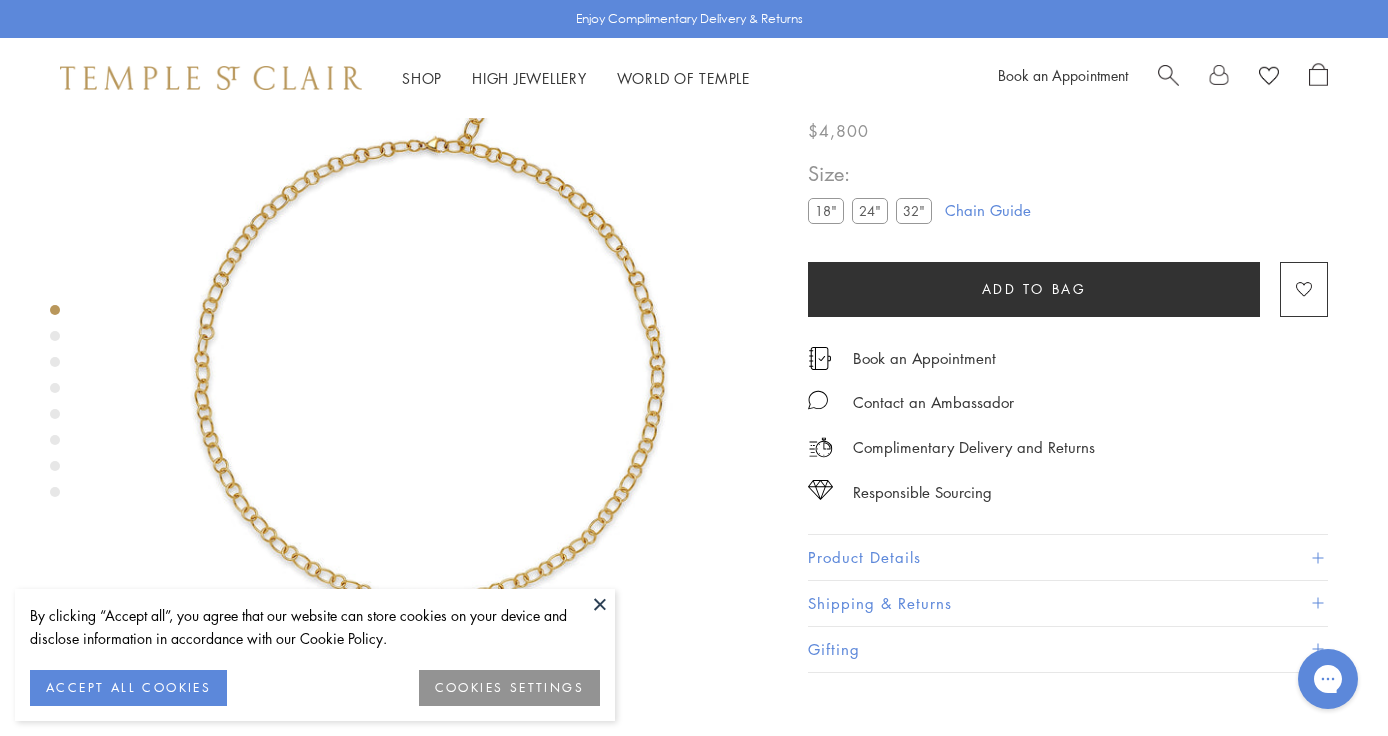 click at bounding box center (600, 604) 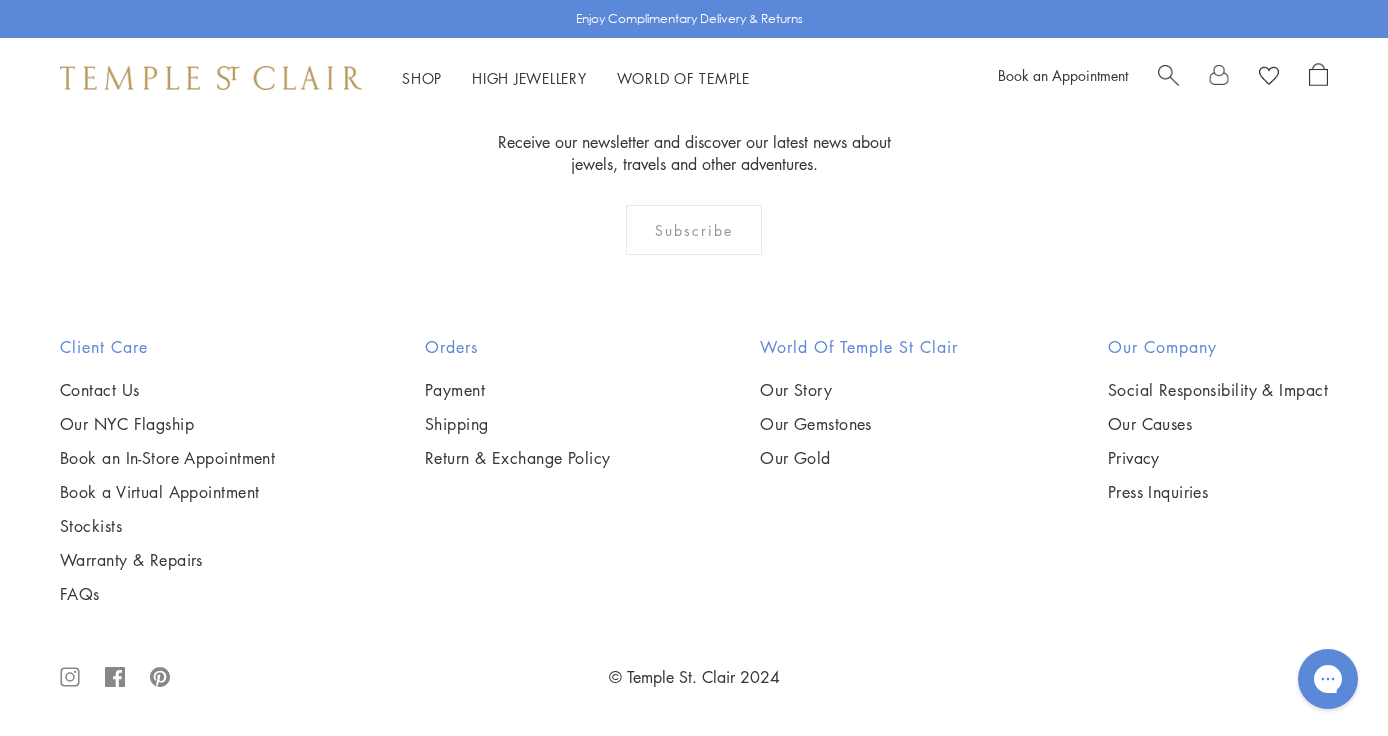 scroll, scrollTop: 2366, scrollLeft: 0, axis: vertical 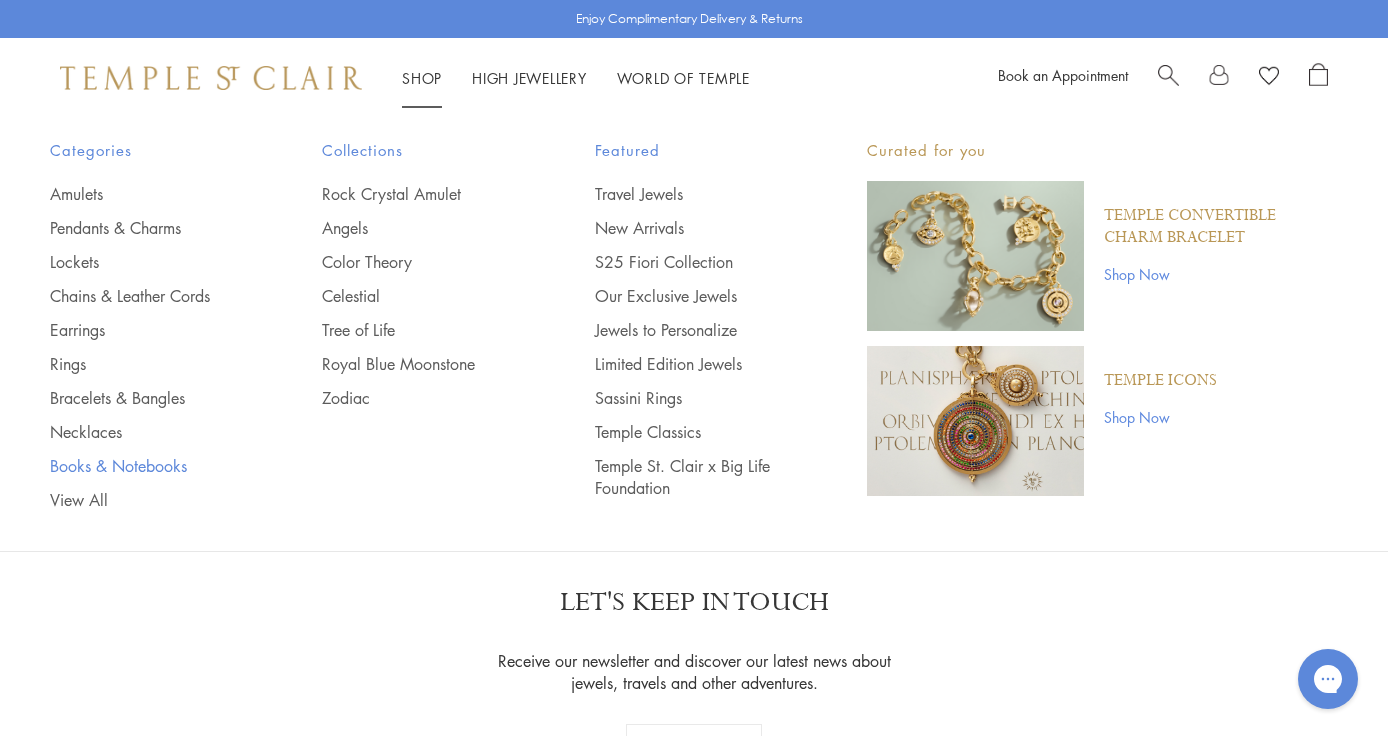 click on "Books & Notebooks" at bounding box center [146, 466] 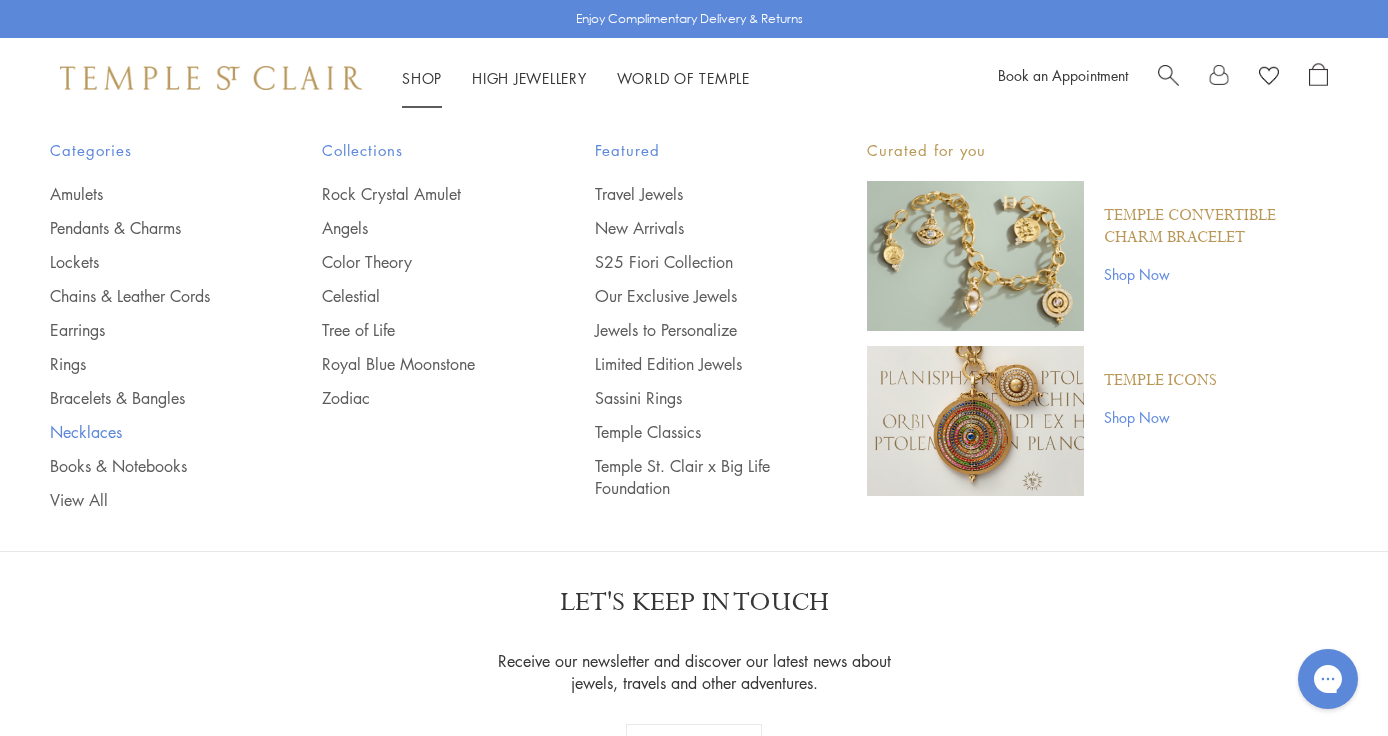 click on "Necklaces" at bounding box center (146, 432) 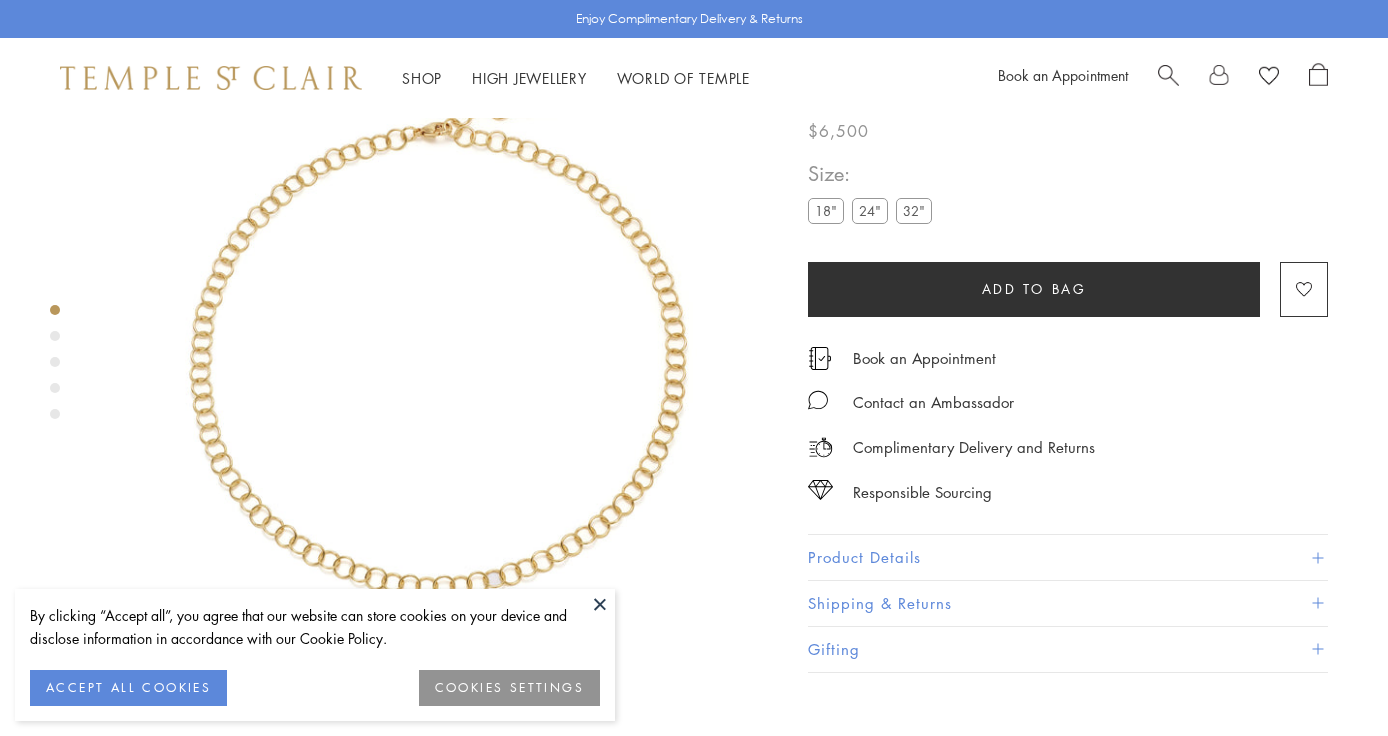 scroll, scrollTop: 118, scrollLeft: 0, axis: vertical 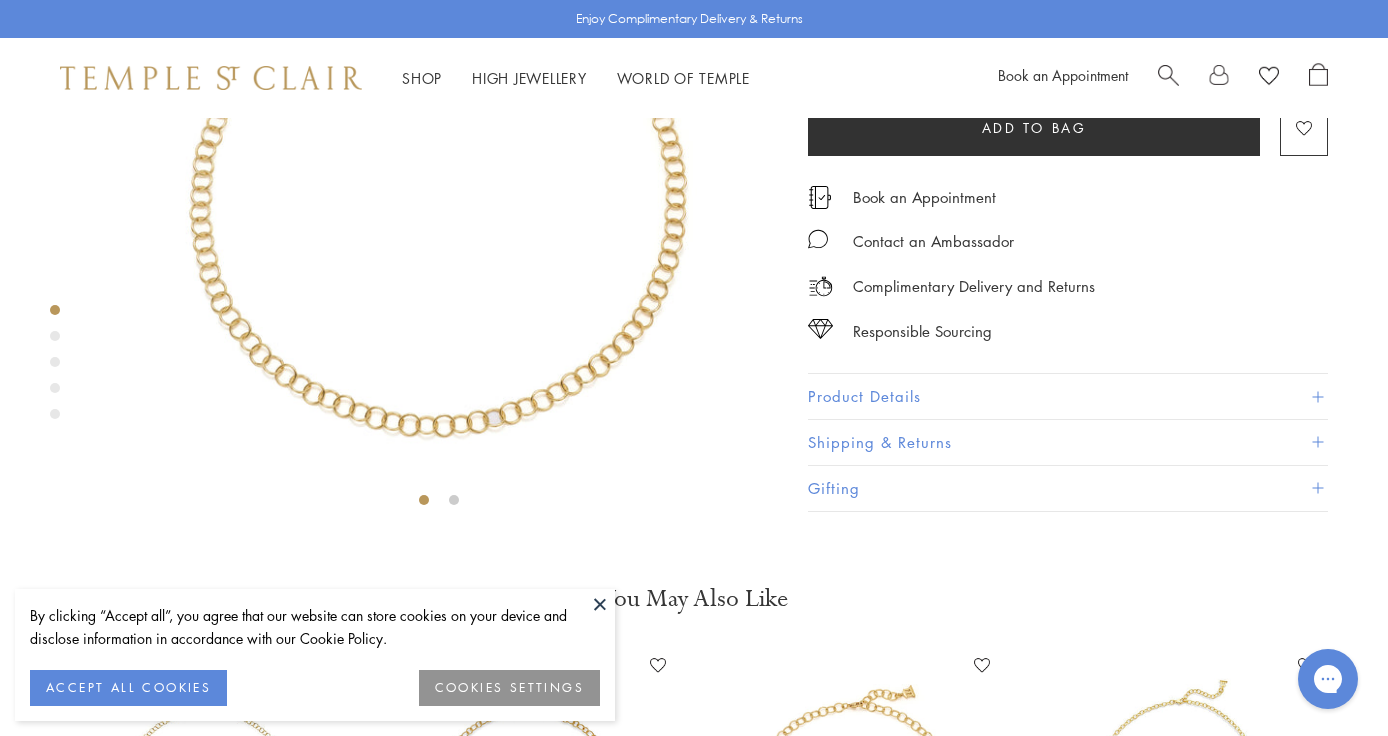 click on "Product Details" at bounding box center [1068, 397] 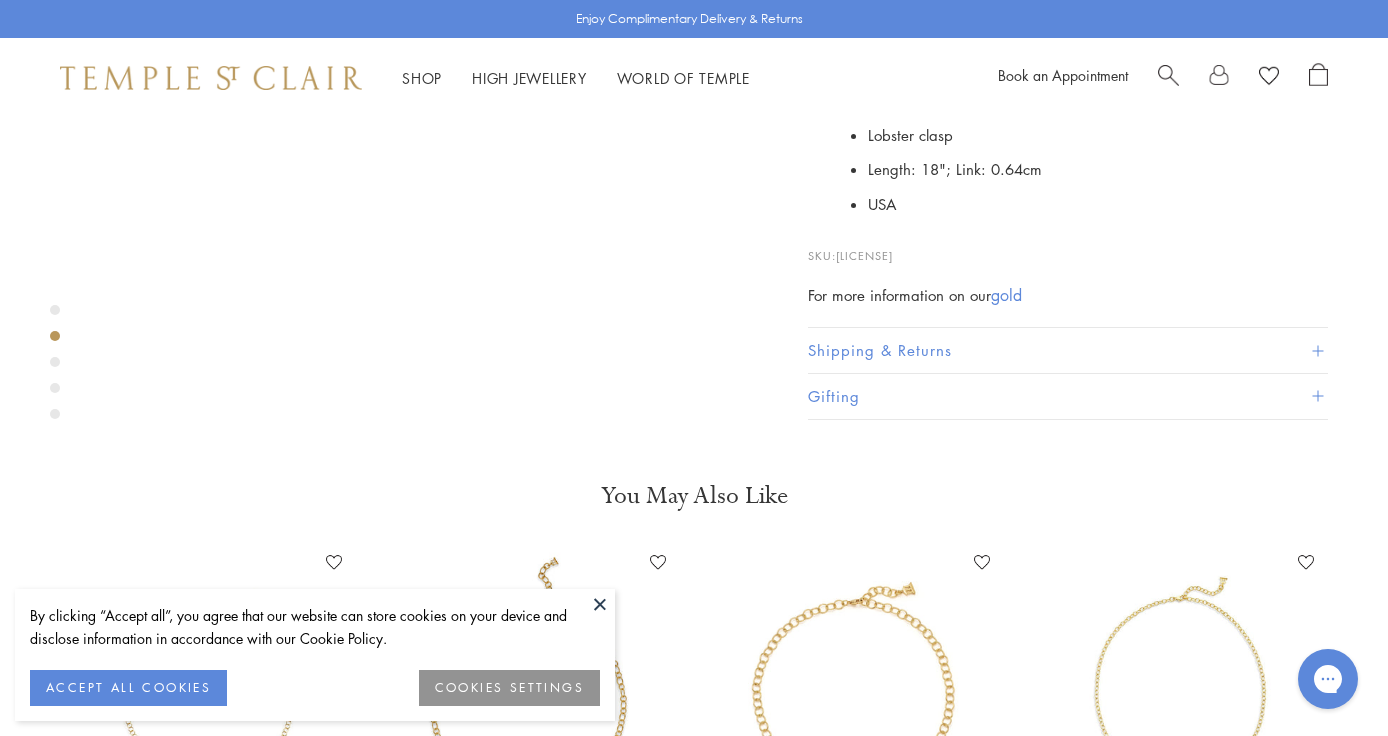 scroll, scrollTop: 724, scrollLeft: 0, axis: vertical 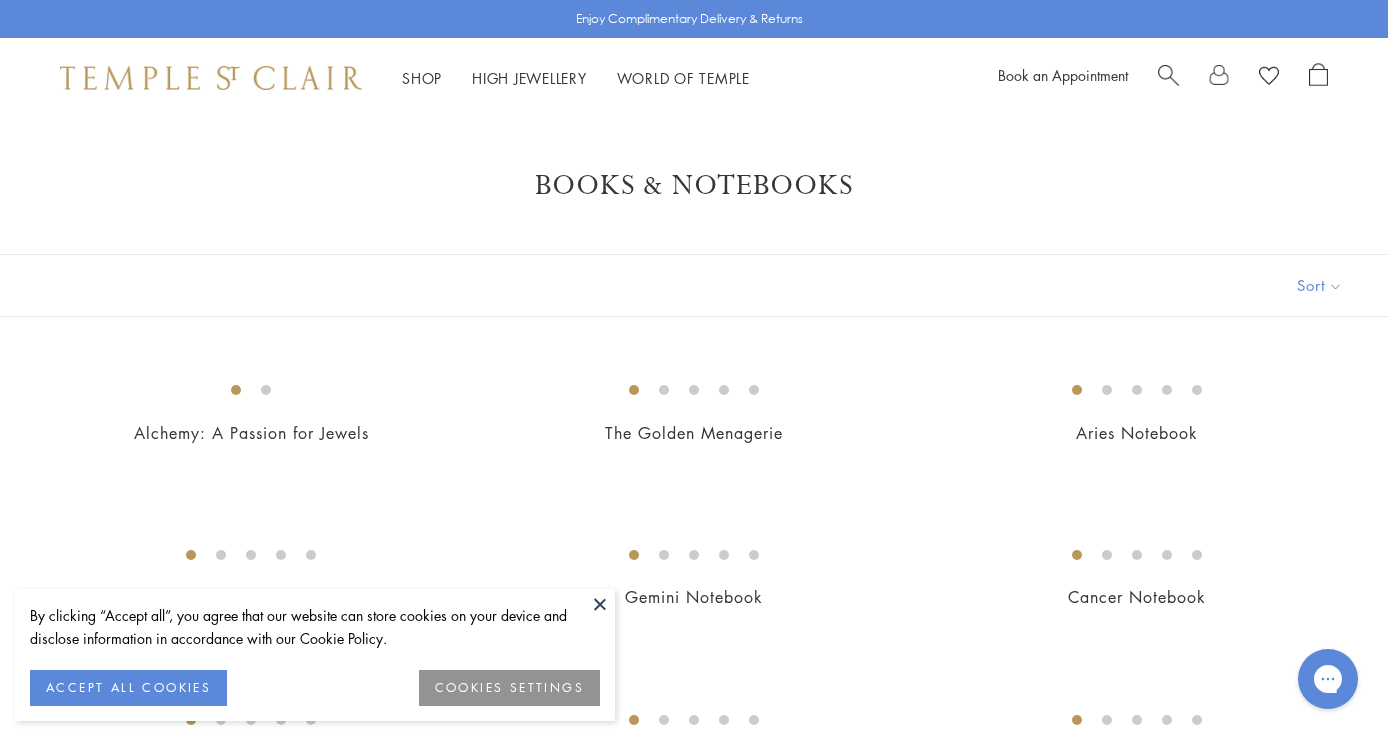 click at bounding box center [600, 604] 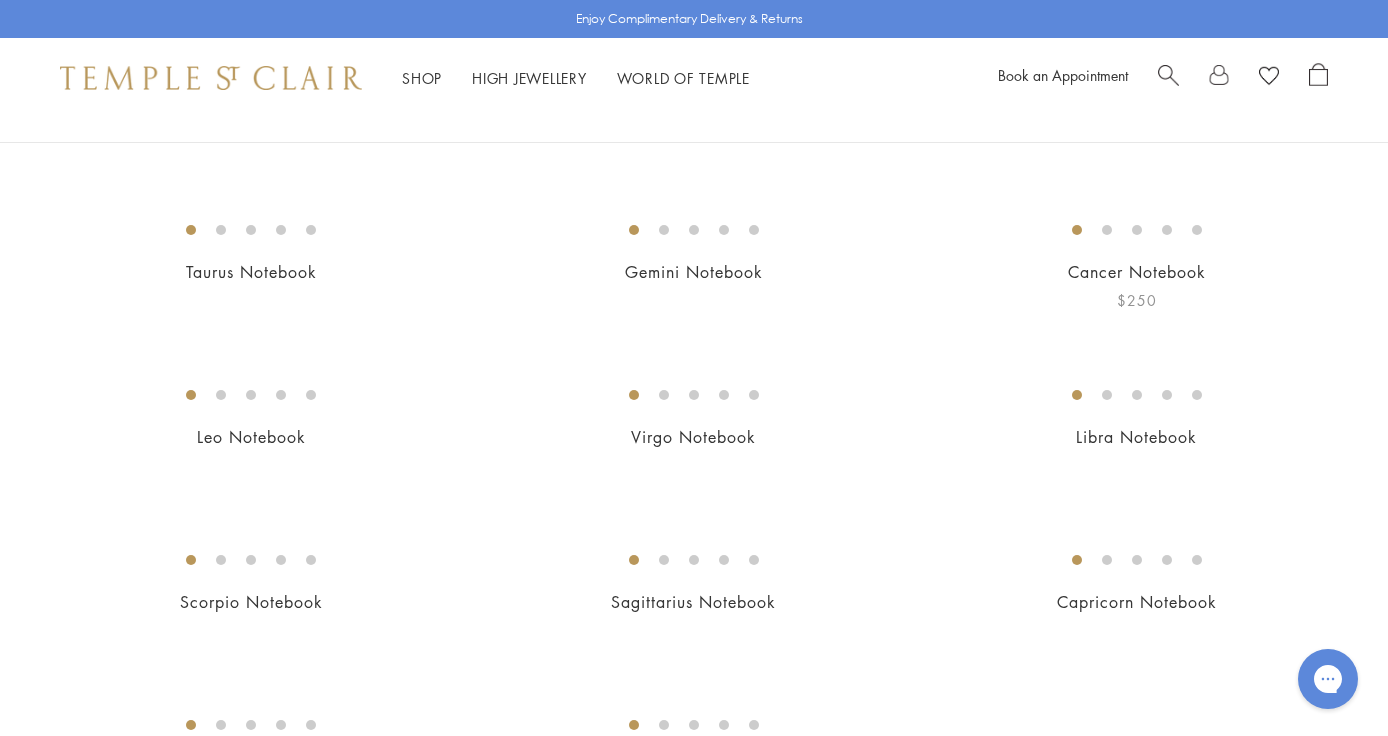 scroll, scrollTop: 173, scrollLeft: 0, axis: vertical 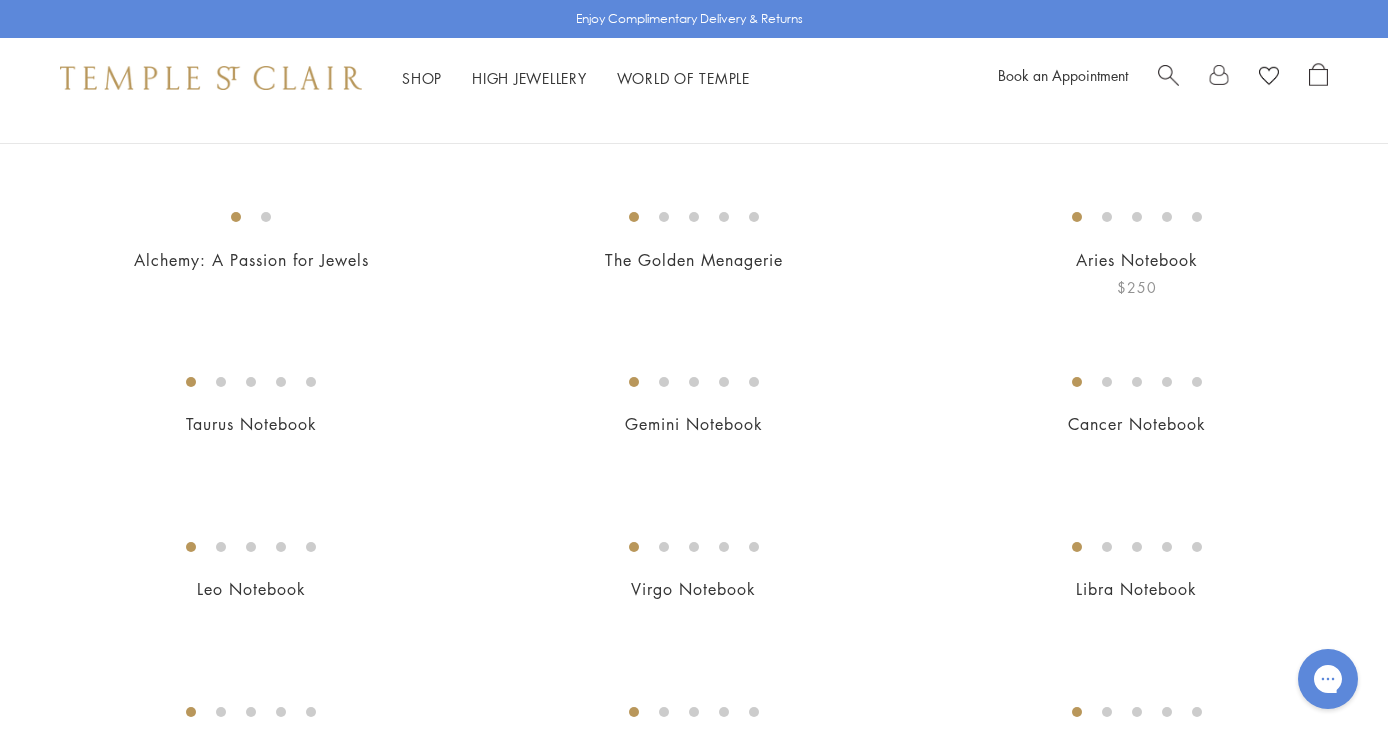 click at bounding box center [0, 0] 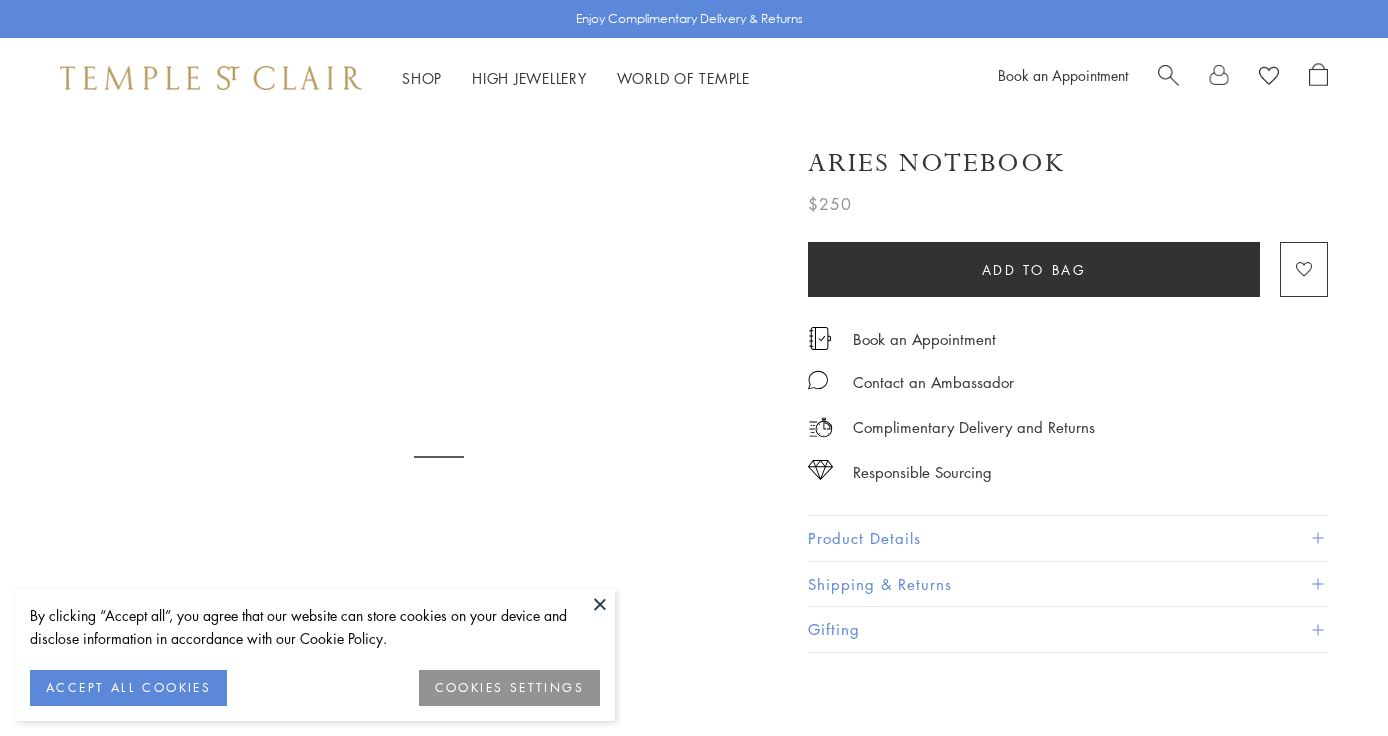 scroll, scrollTop: 0, scrollLeft: 0, axis: both 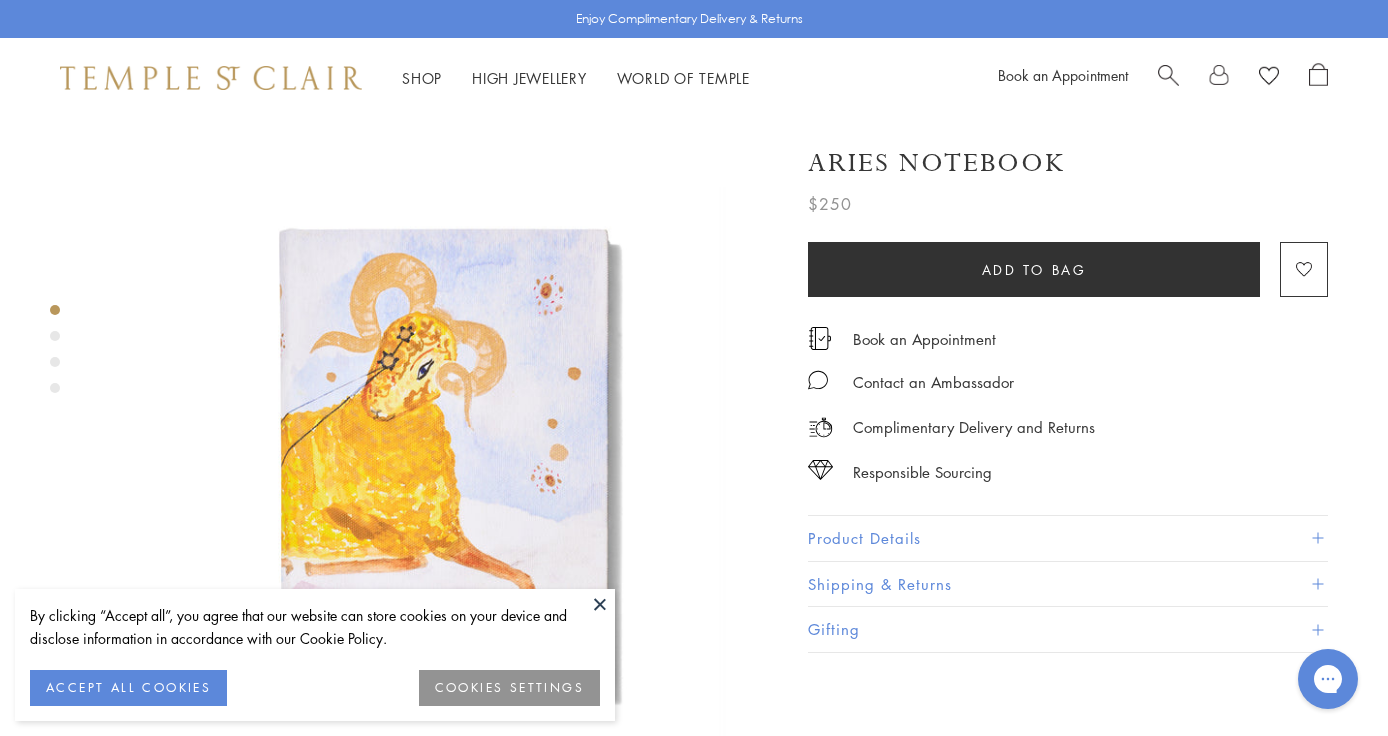 click on "ACCEPT ALL COOKIES" at bounding box center (128, 688) 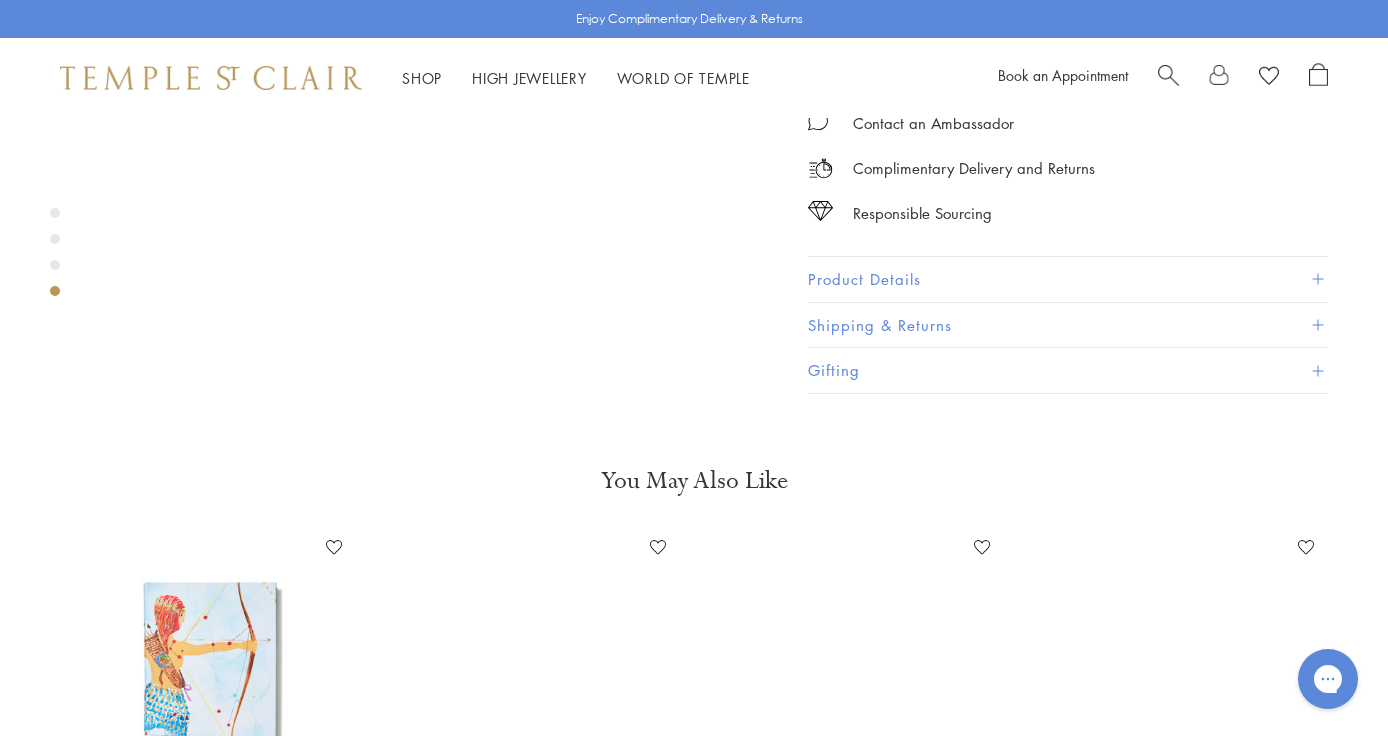 scroll, scrollTop: 2634, scrollLeft: 0, axis: vertical 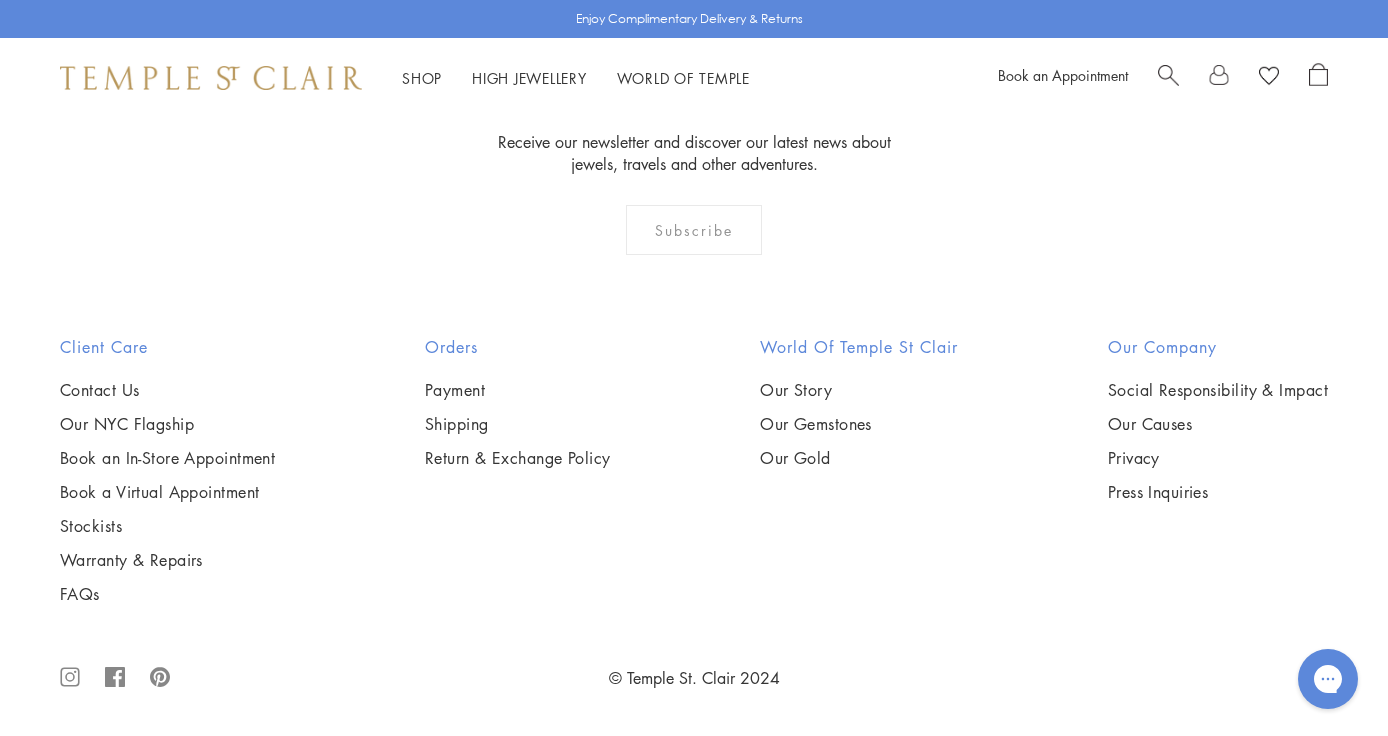 click at bounding box center [0, 0] 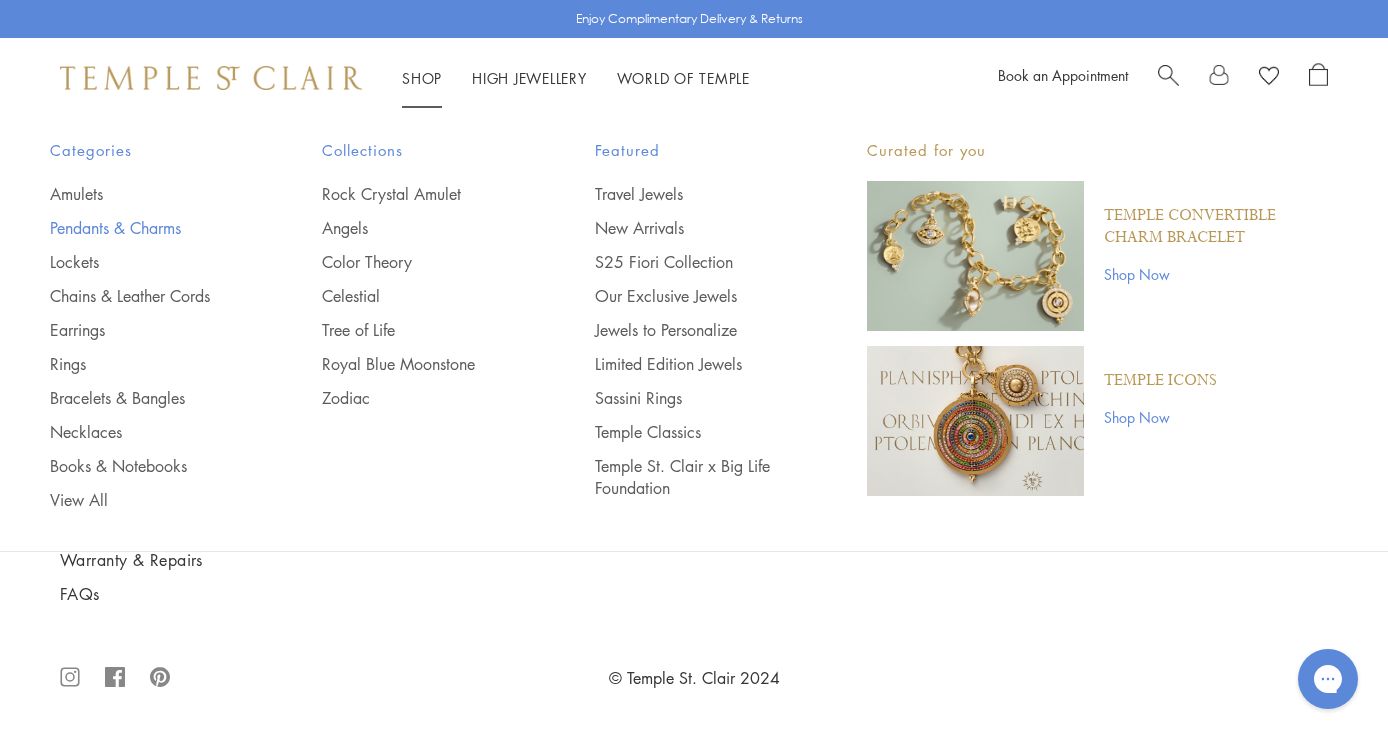 click on "Pendants & Charms" at bounding box center (146, 228) 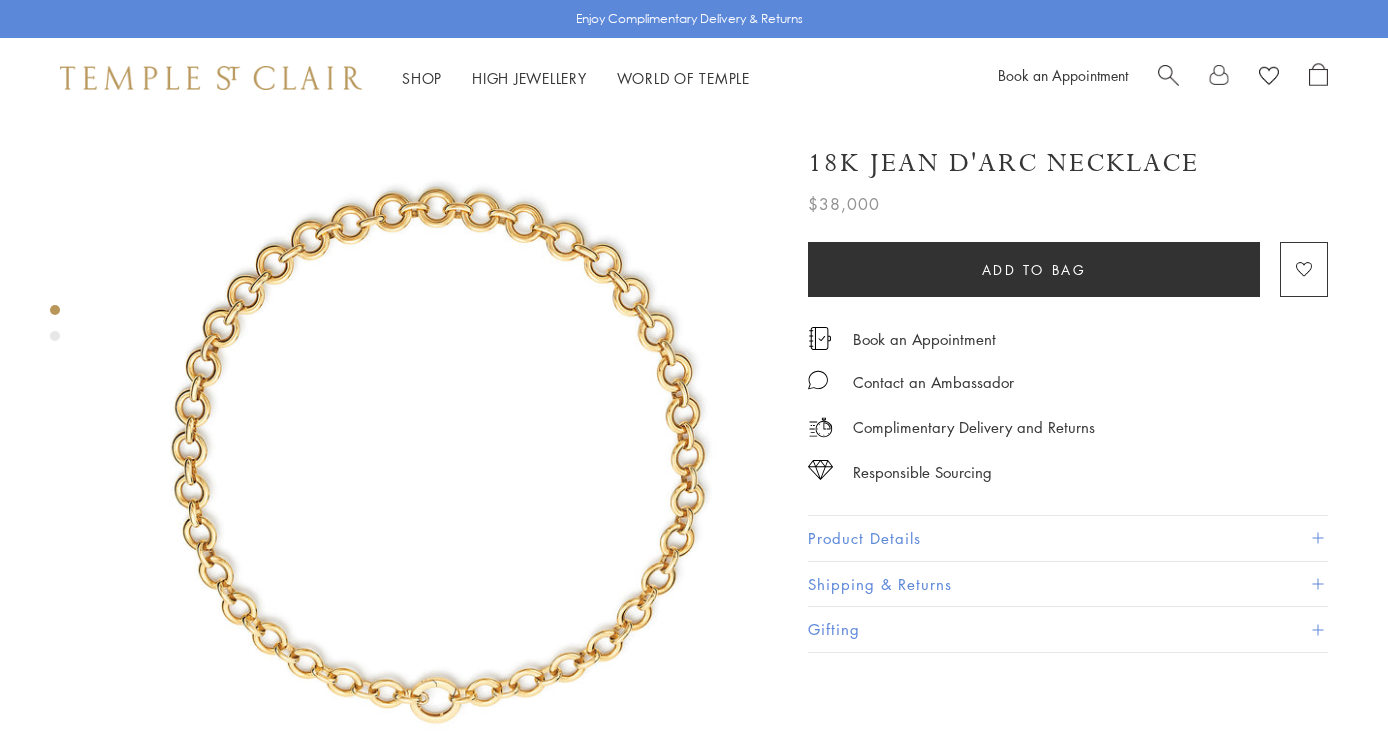 scroll, scrollTop: 107, scrollLeft: 0, axis: vertical 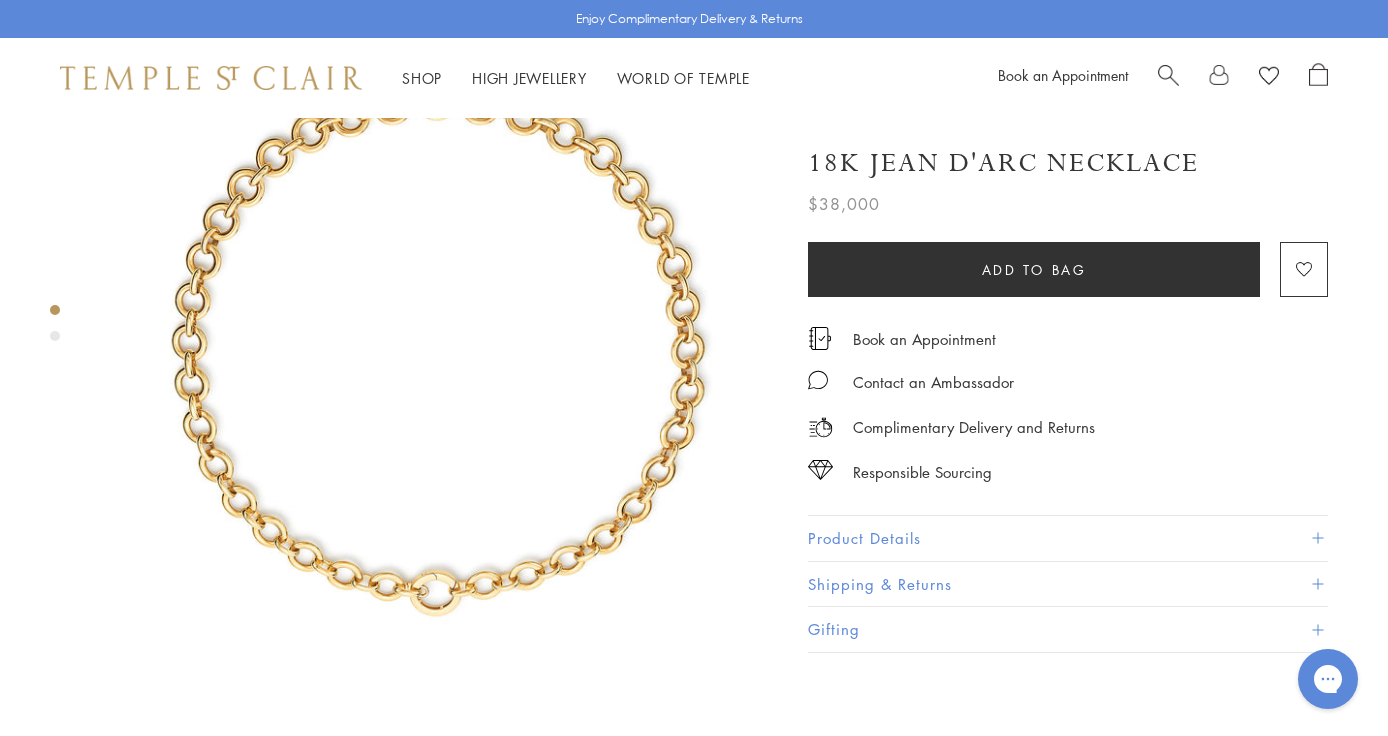 click on "Product Details" at bounding box center (1068, 538) 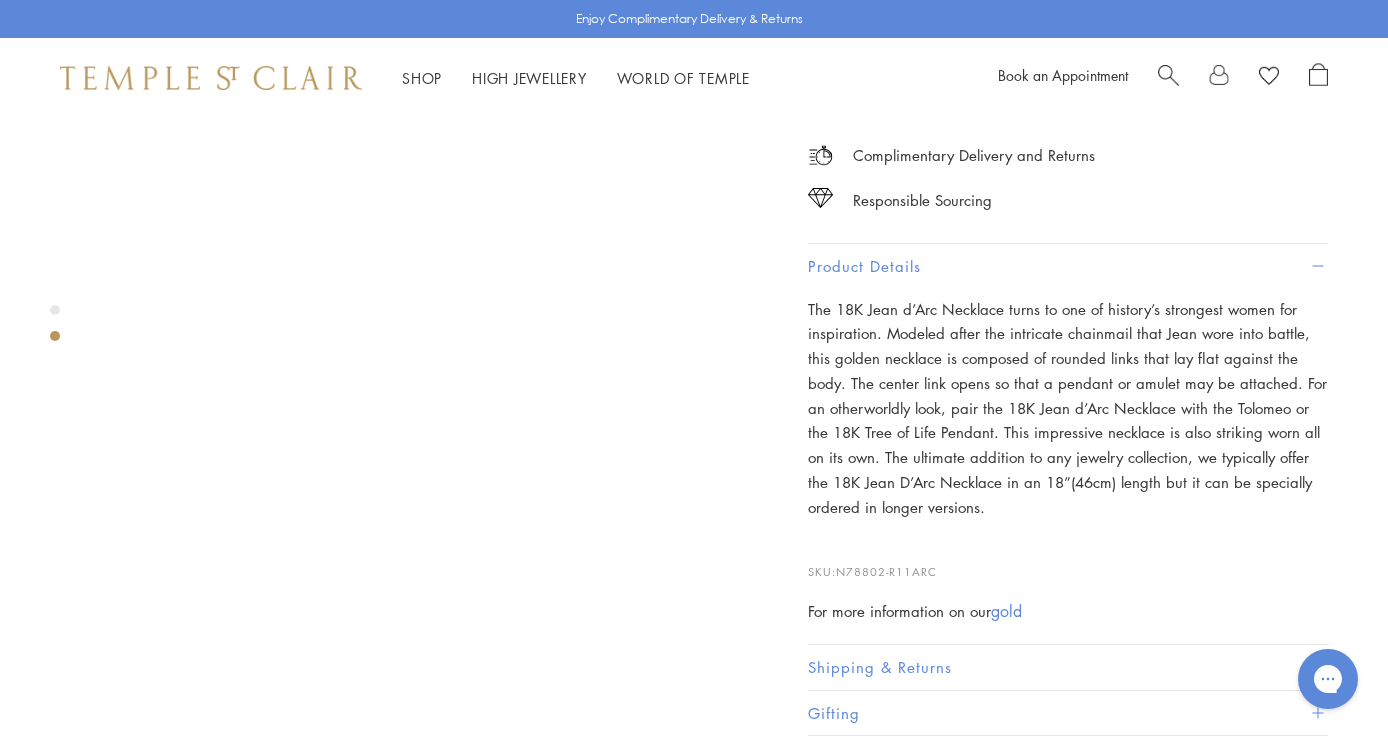 scroll, scrollTop: 771, scrollLeft: 0, axis: vertical 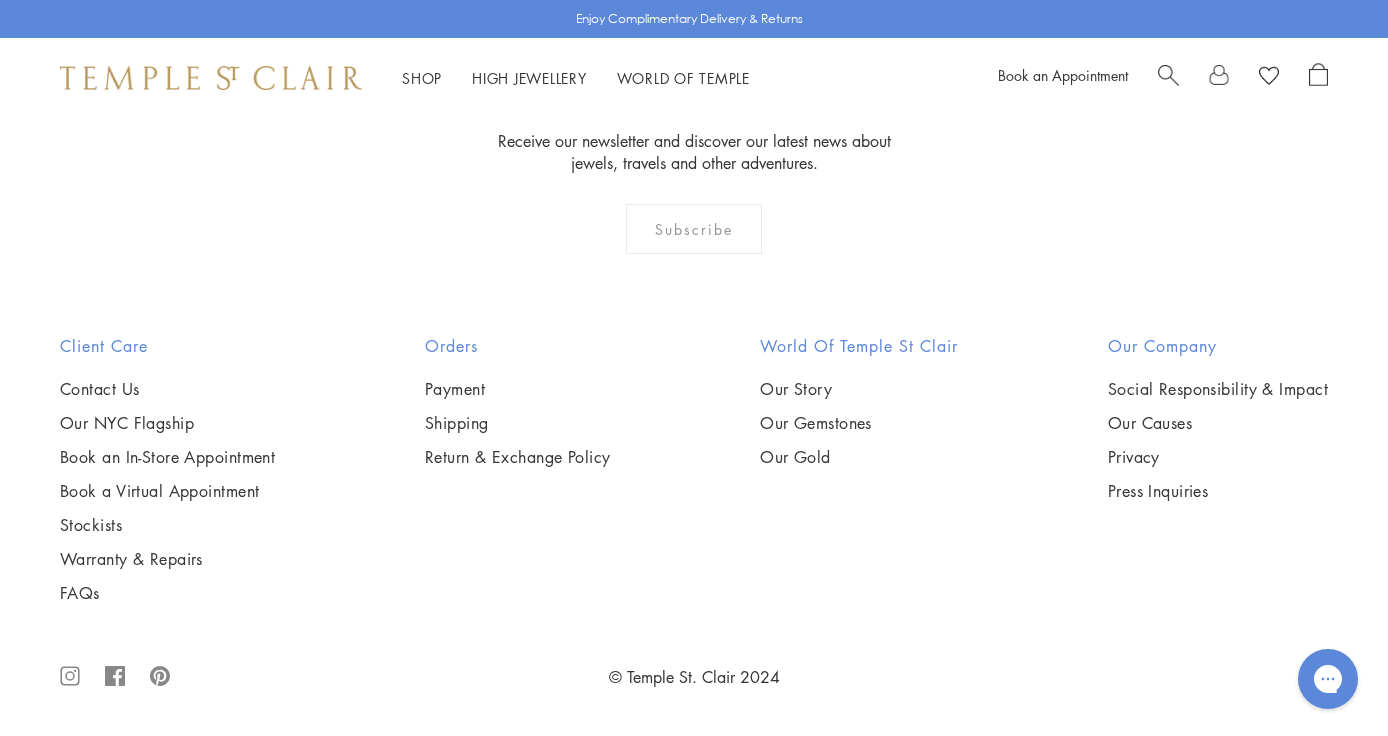 click on "2" at bounding box center [662, -95] 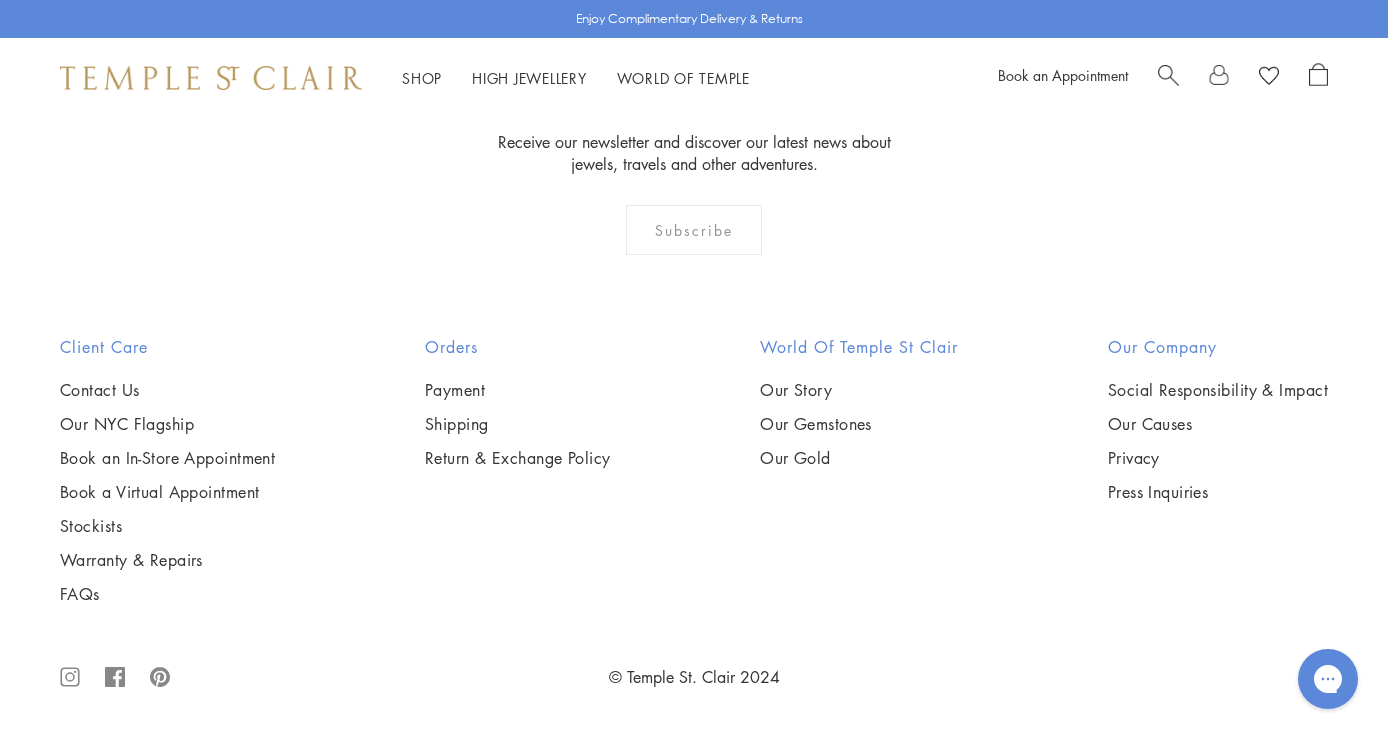 scroll, scrollTop: 10123, scrollLeft: 0, axis: vertical 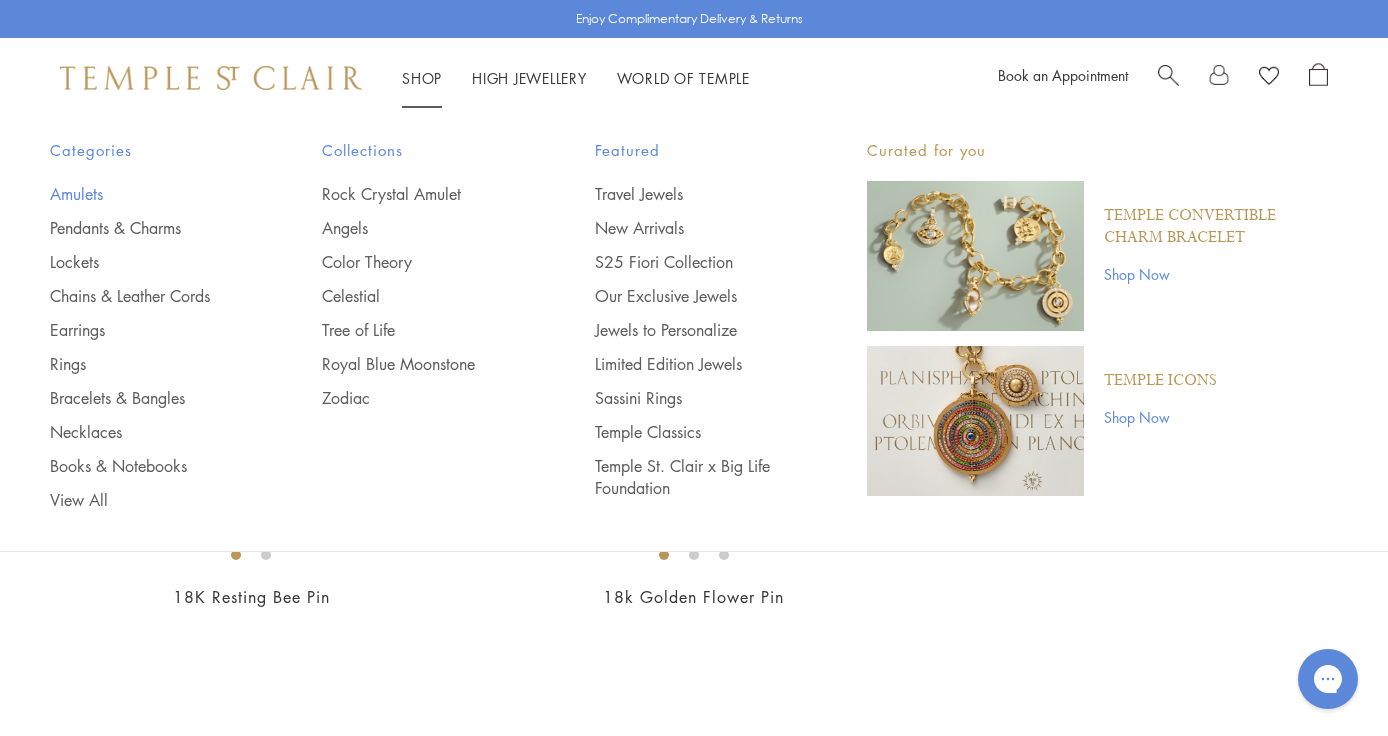 click on "Amulets" at bounding box center [146, 194] 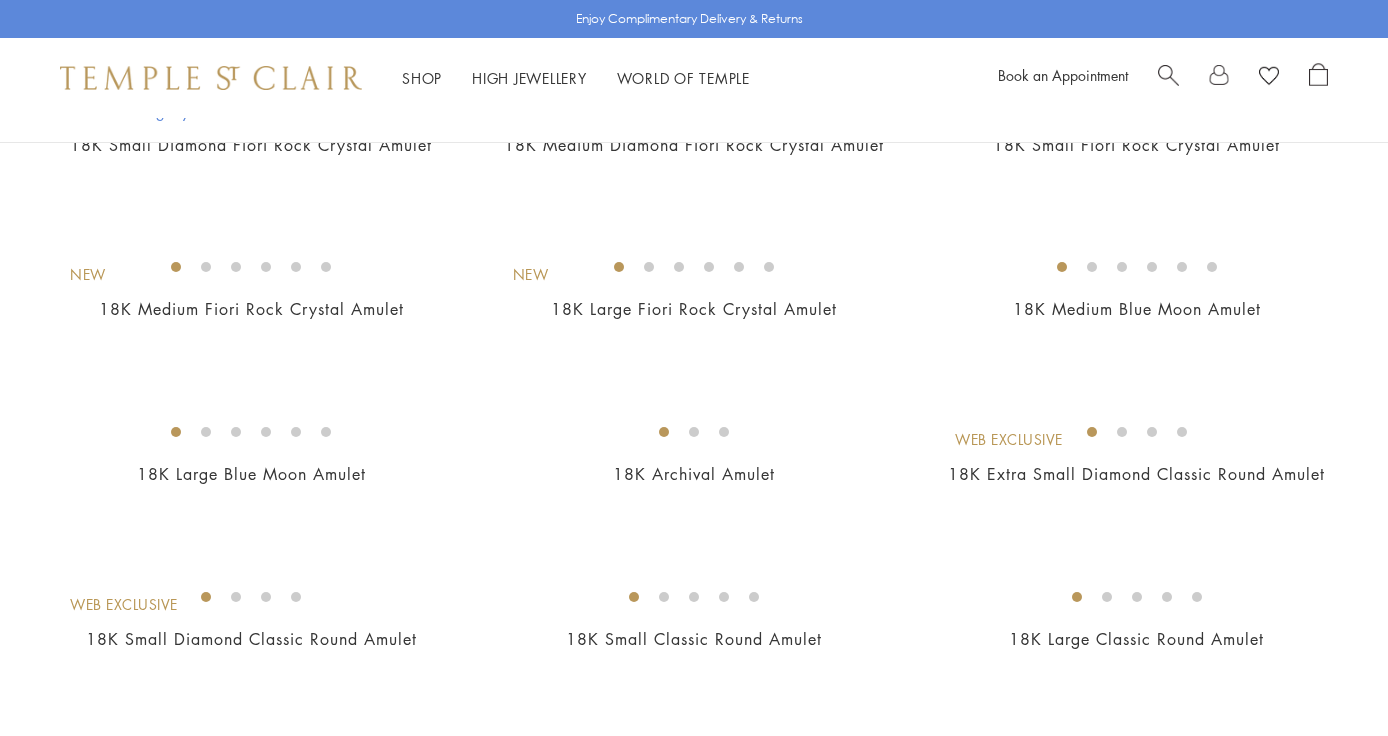 scroll, scrollTop: 764, scrollLeft: 0, axis: vertical 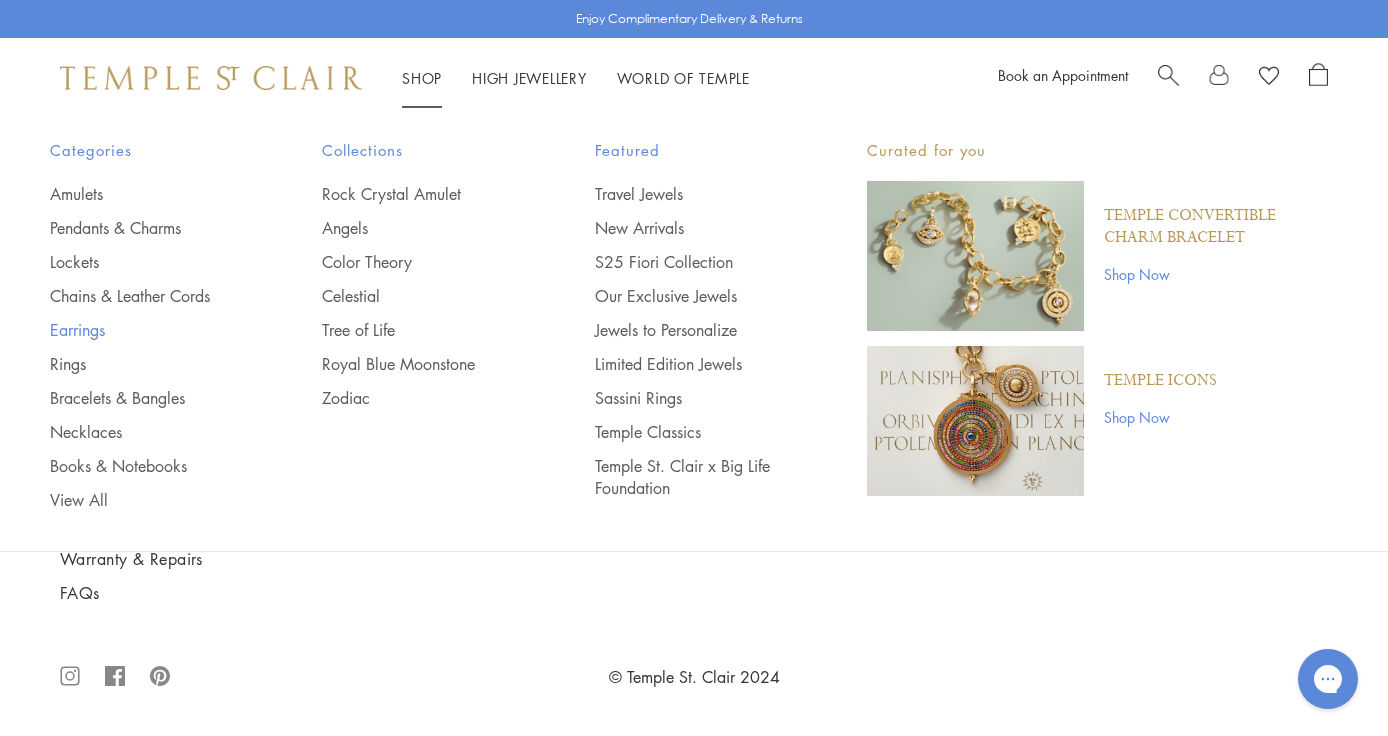 click on "Earrings" at bounding box center (146, 330) 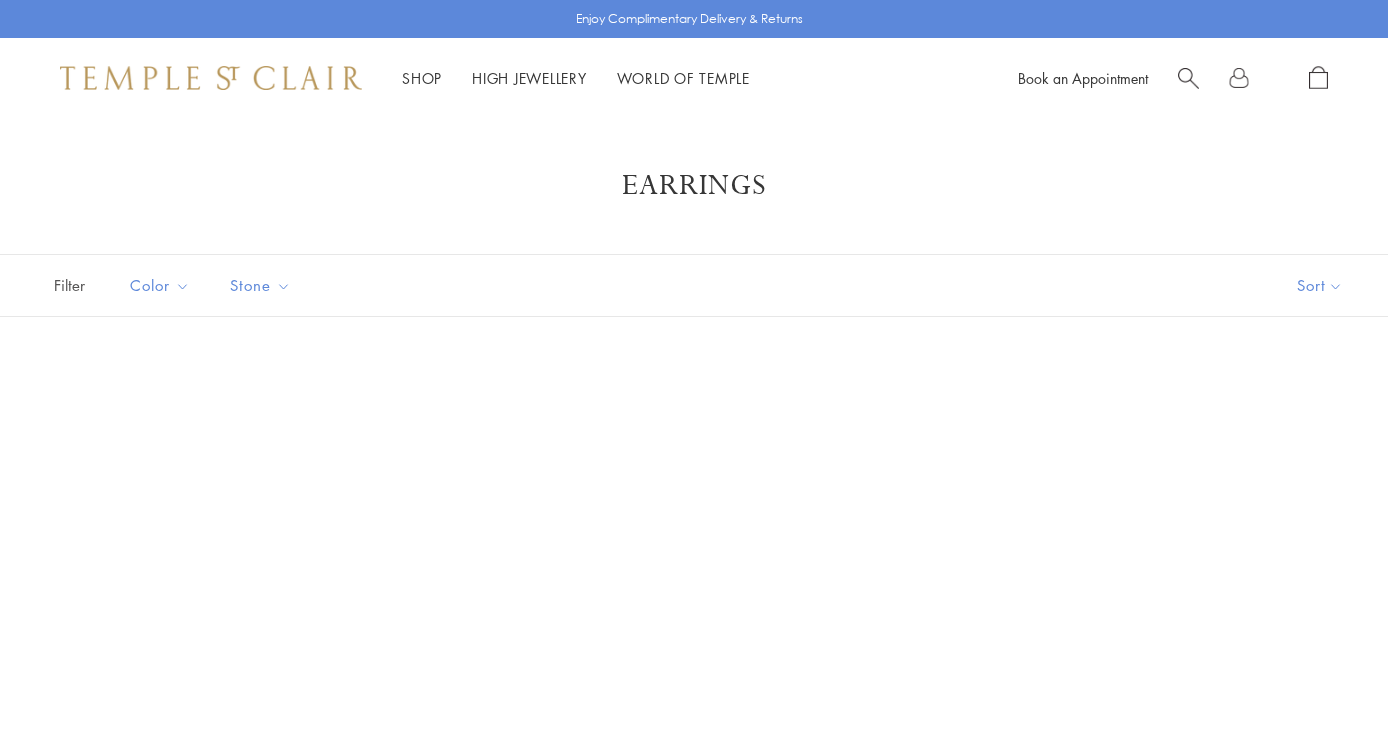 scroll, scrollTop: 0, scrollLeft: 0, axis: both 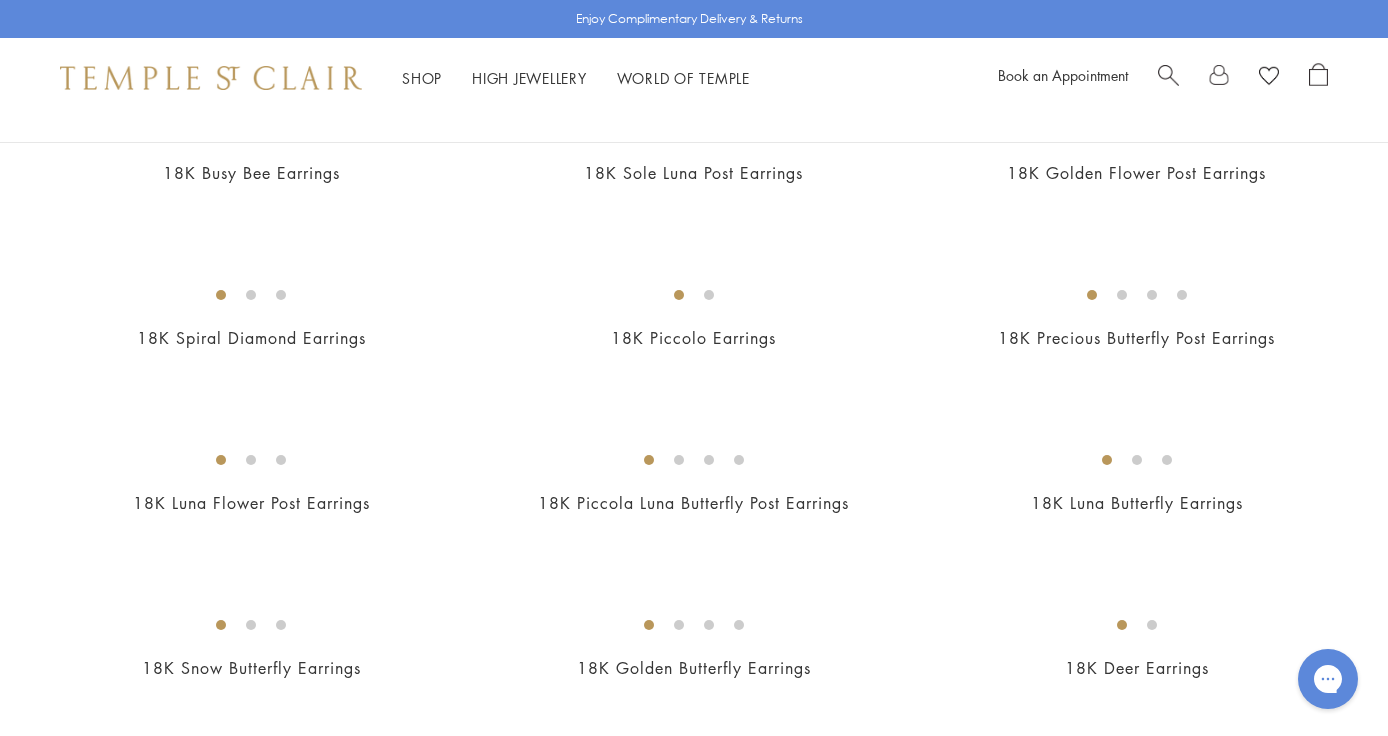 click at bounding box center (0, 0) 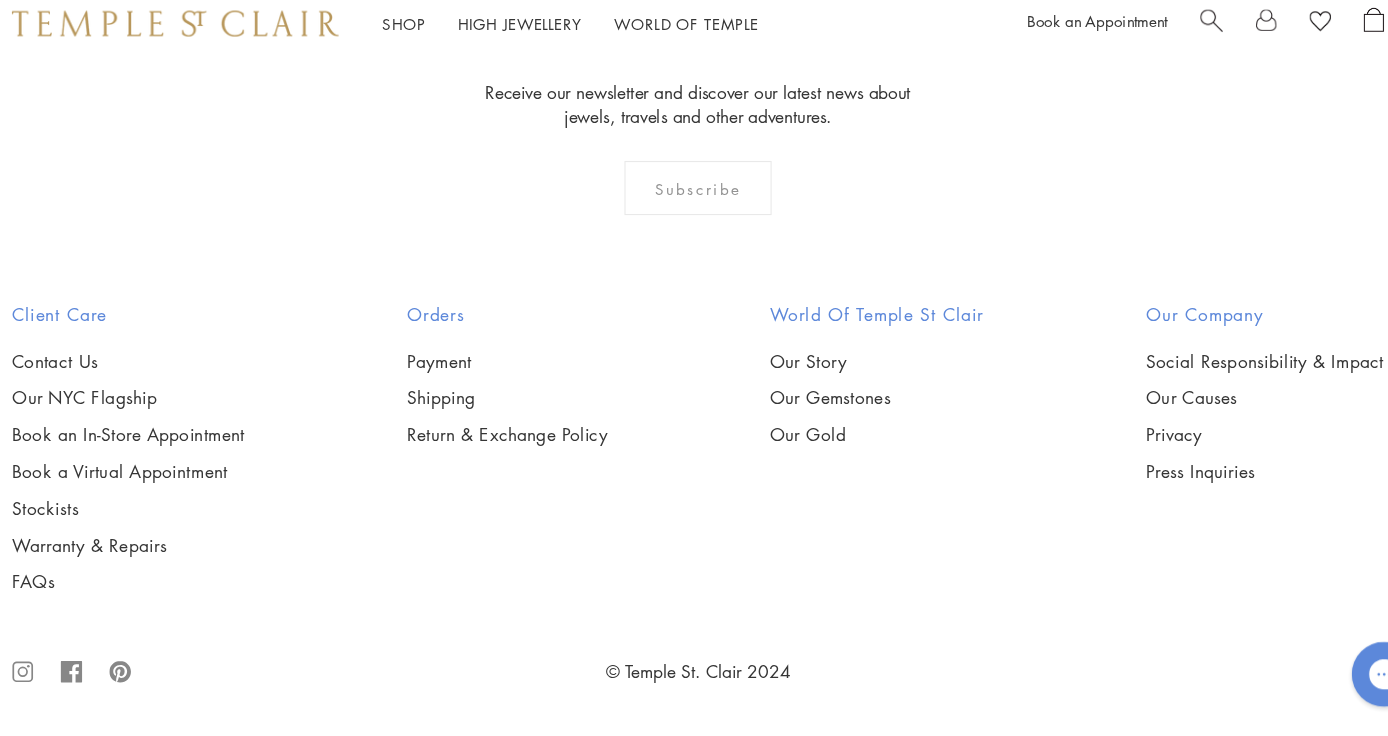 scroll, scrollTop: 9531, scrollLeft: 0, axis: vertical 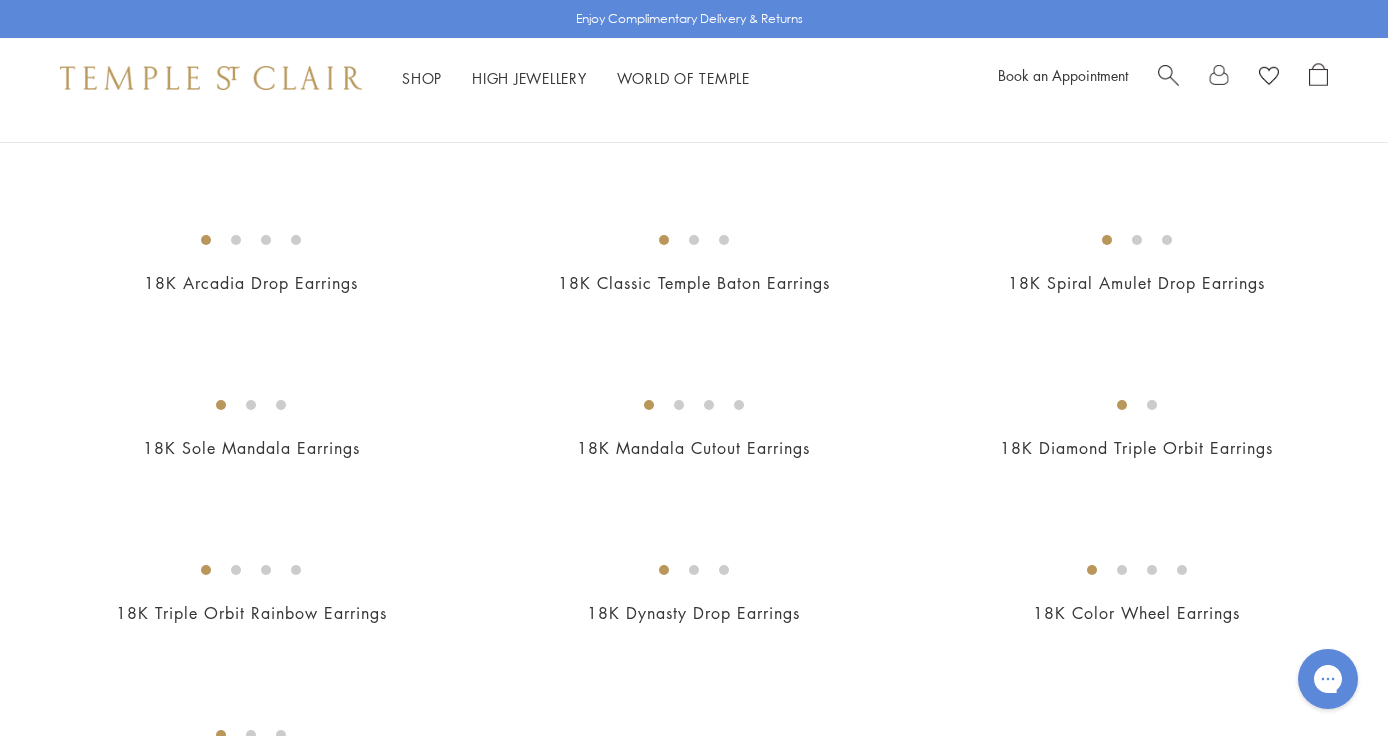 click at bounding box center (0, 0) 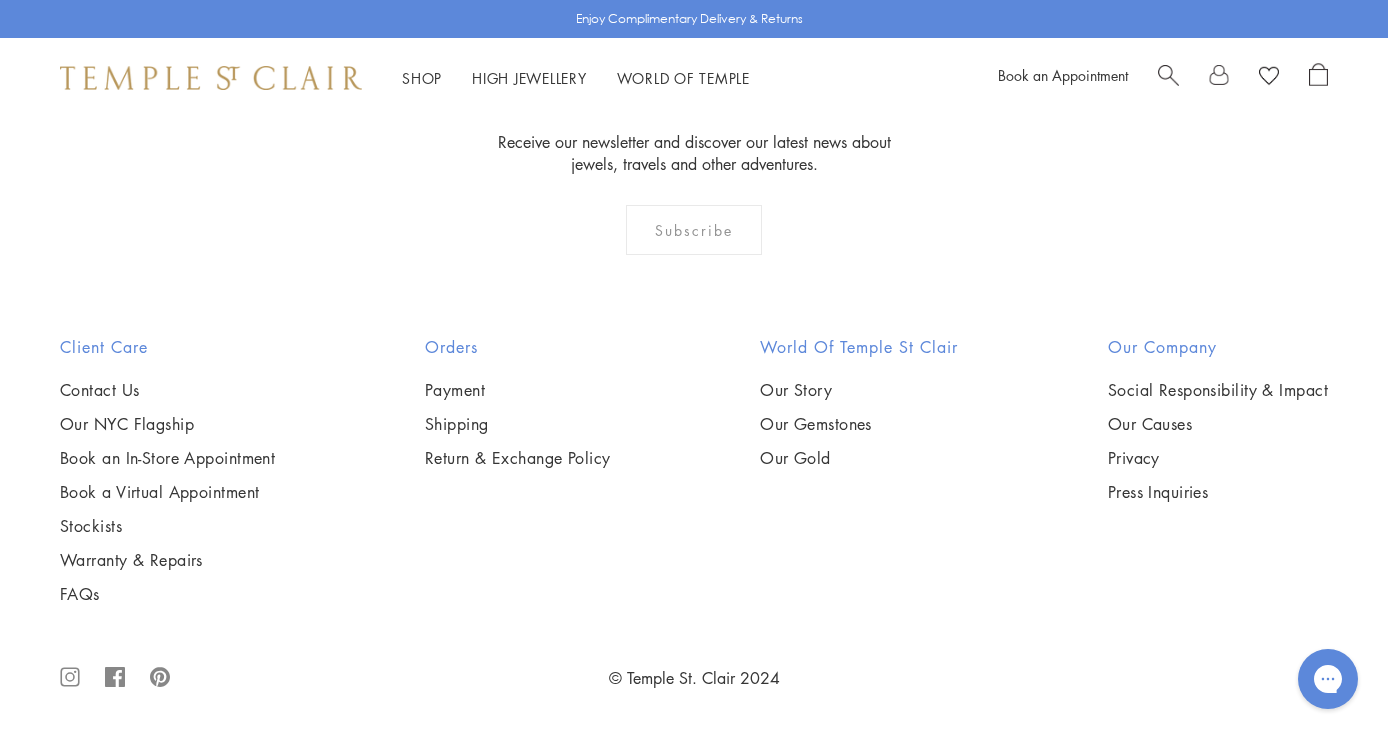 scroll, scrollTop: 6806, scrollLeft: 0, axis: vertical 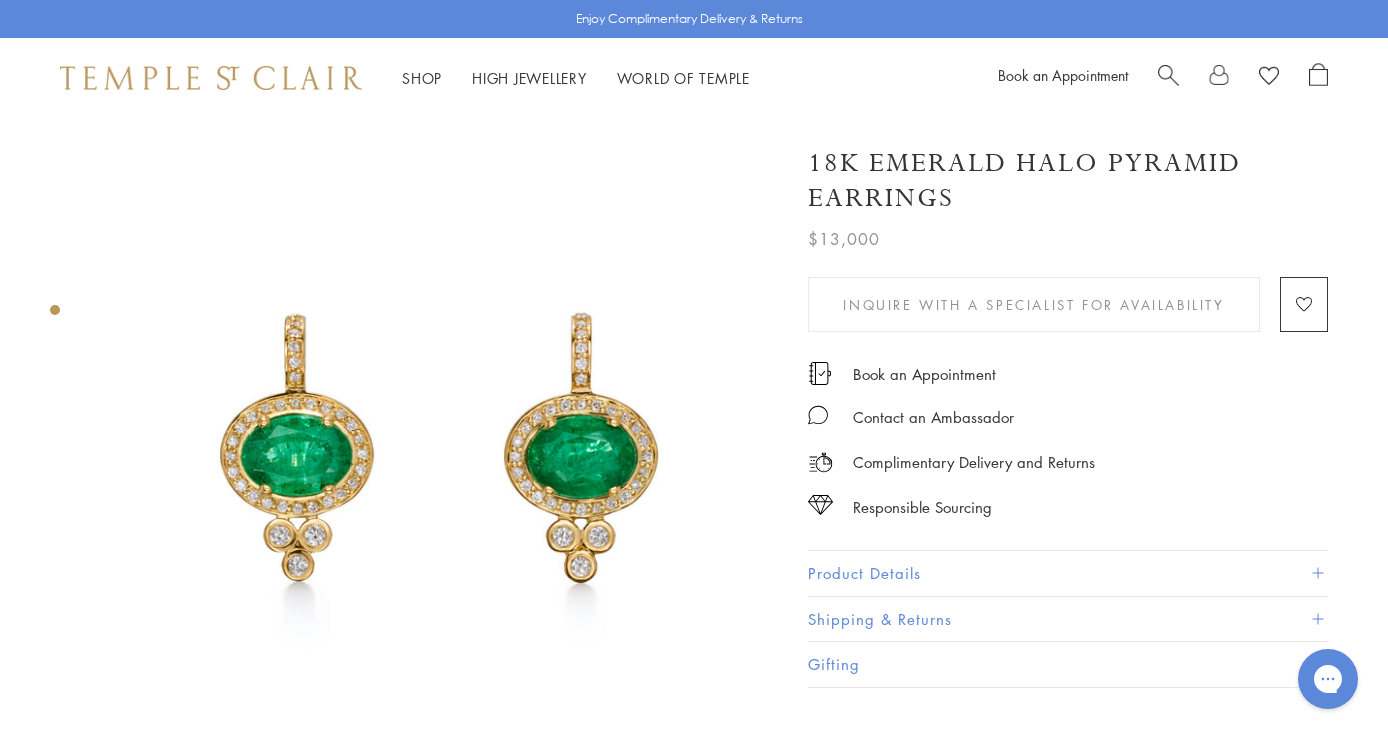 click on "Product Details" at bounding box center [1068, 573] 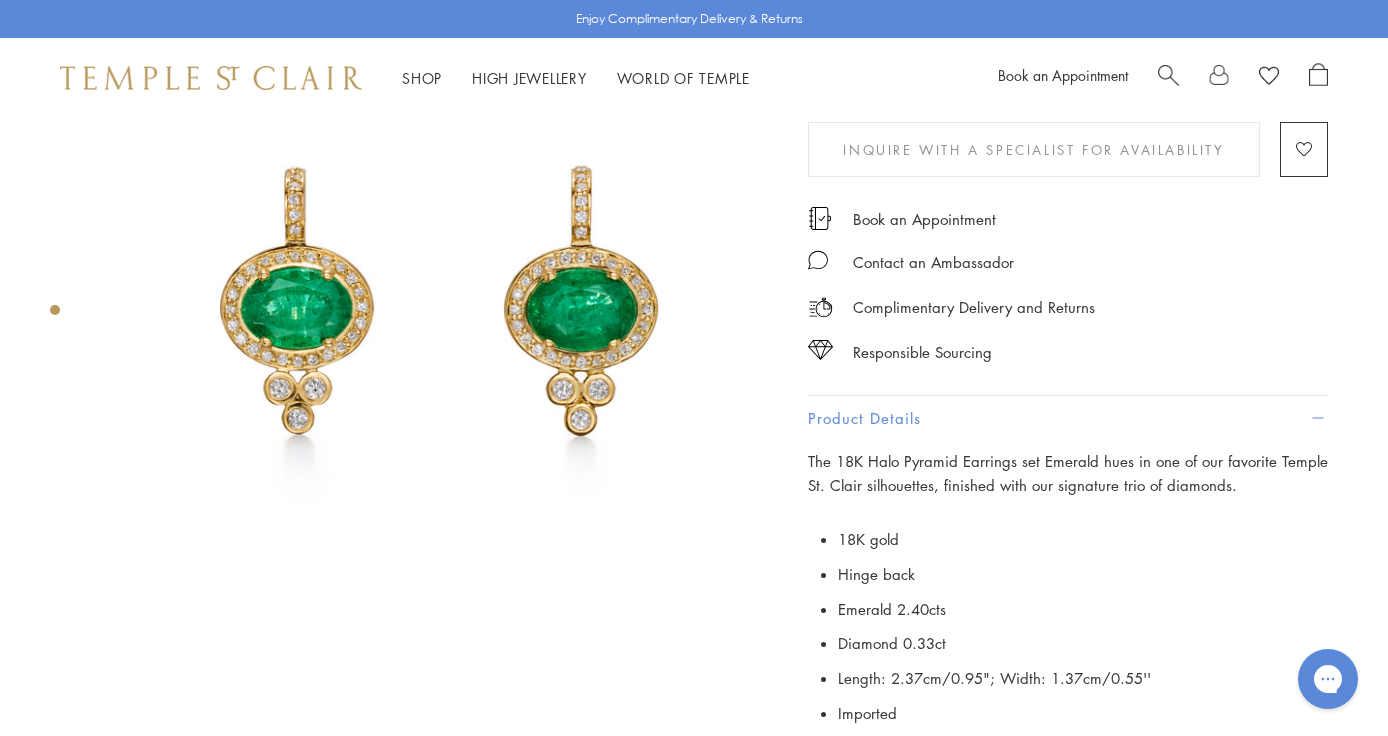 scroll, scrollTop: 164, scrollLeft: 0, axis: vertical 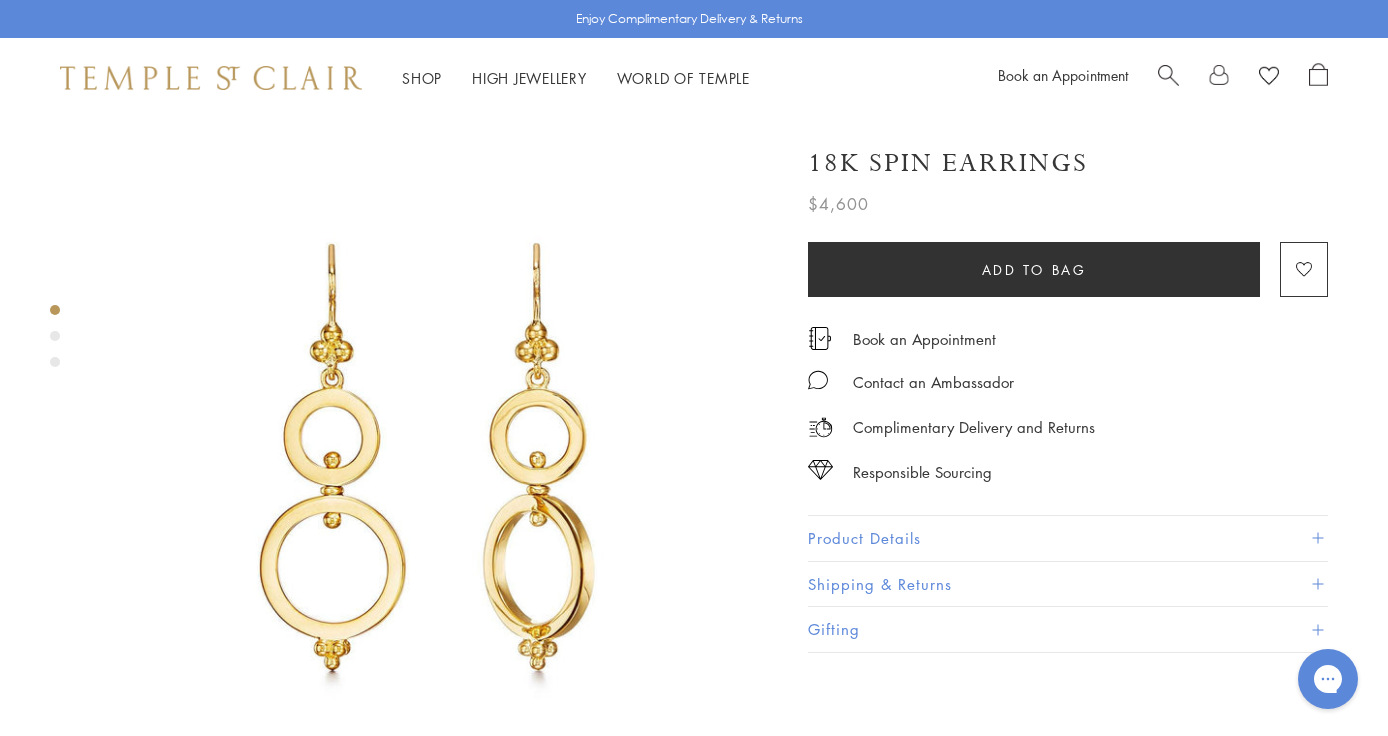 click on "Product Details" at bounding box center (1068, 538) 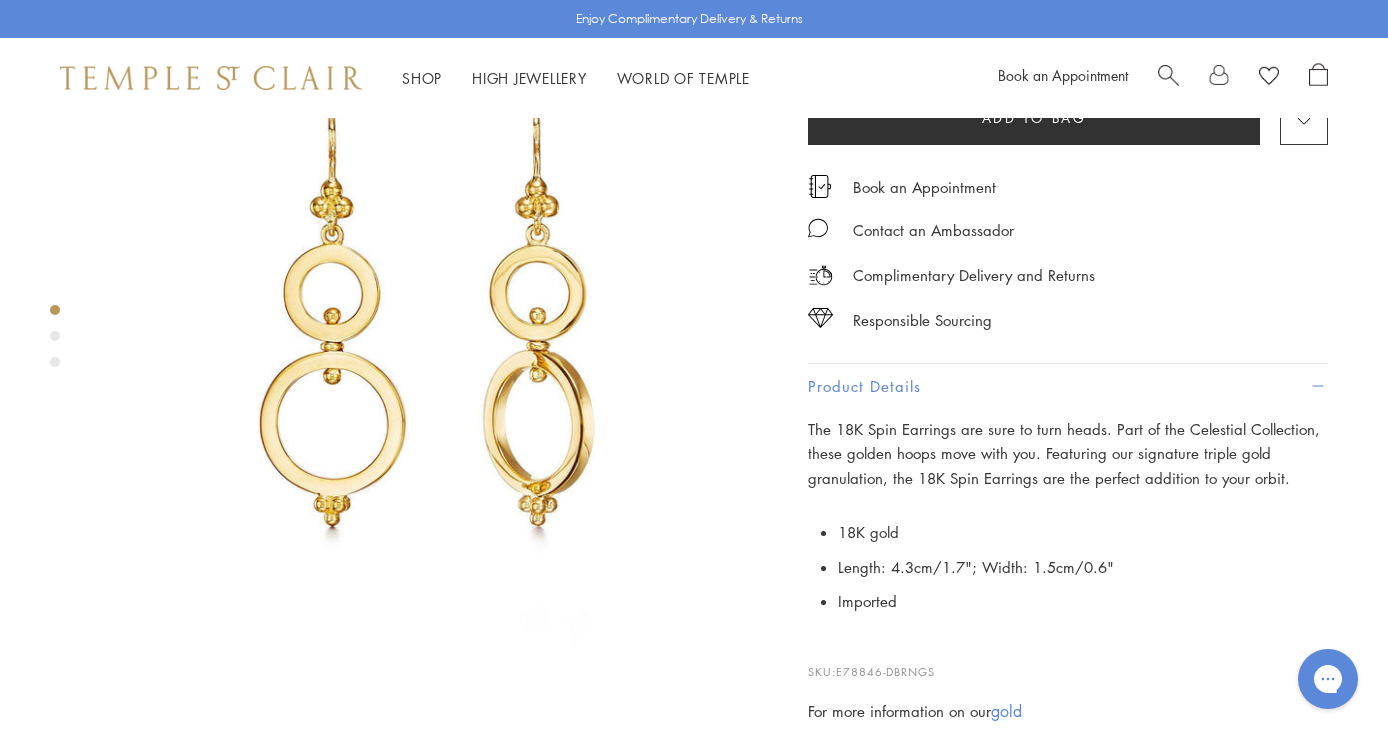 scroll, scrollTop: 146, scrollLeft: 0, axis: vertical 